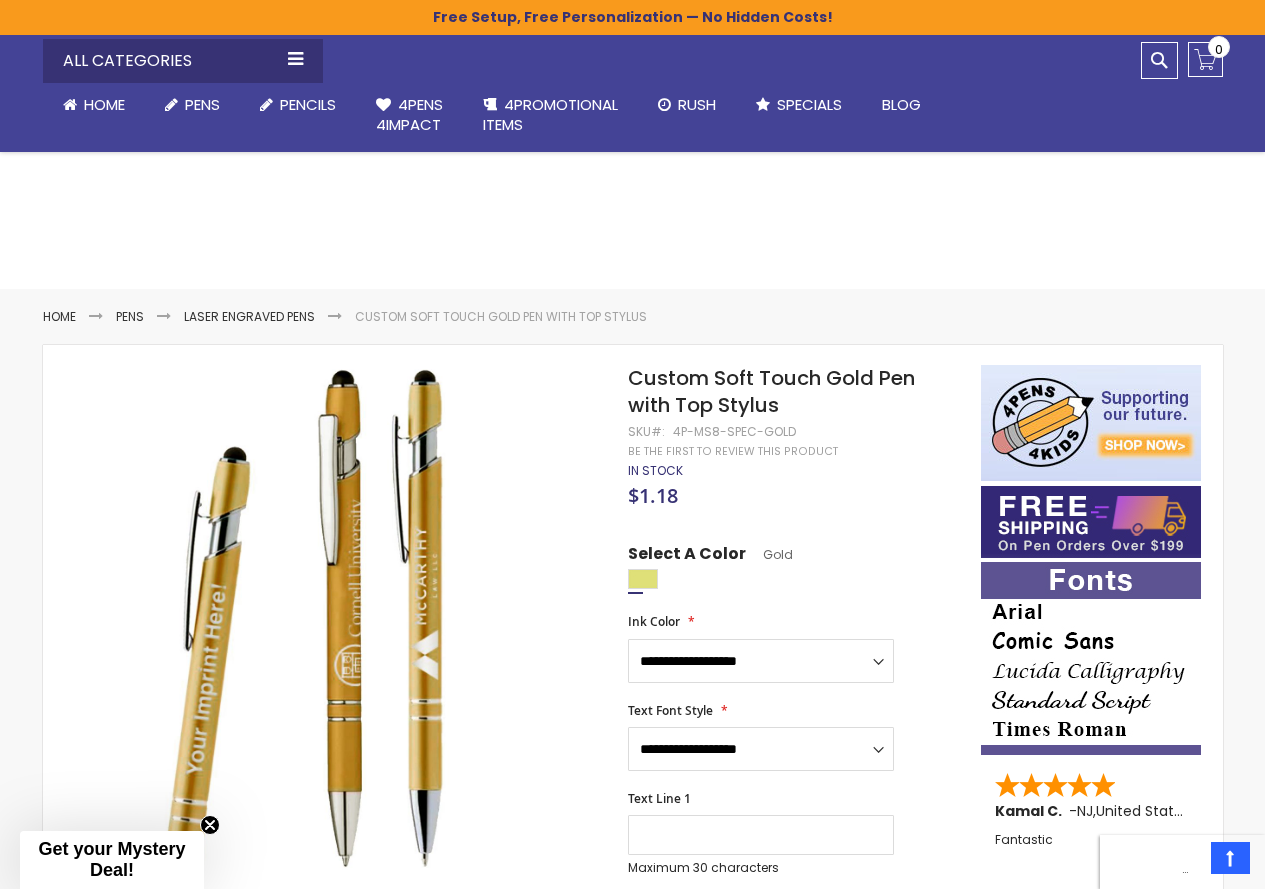 scroll, scrollTop: 0, scrollLeft: 0, axis: both 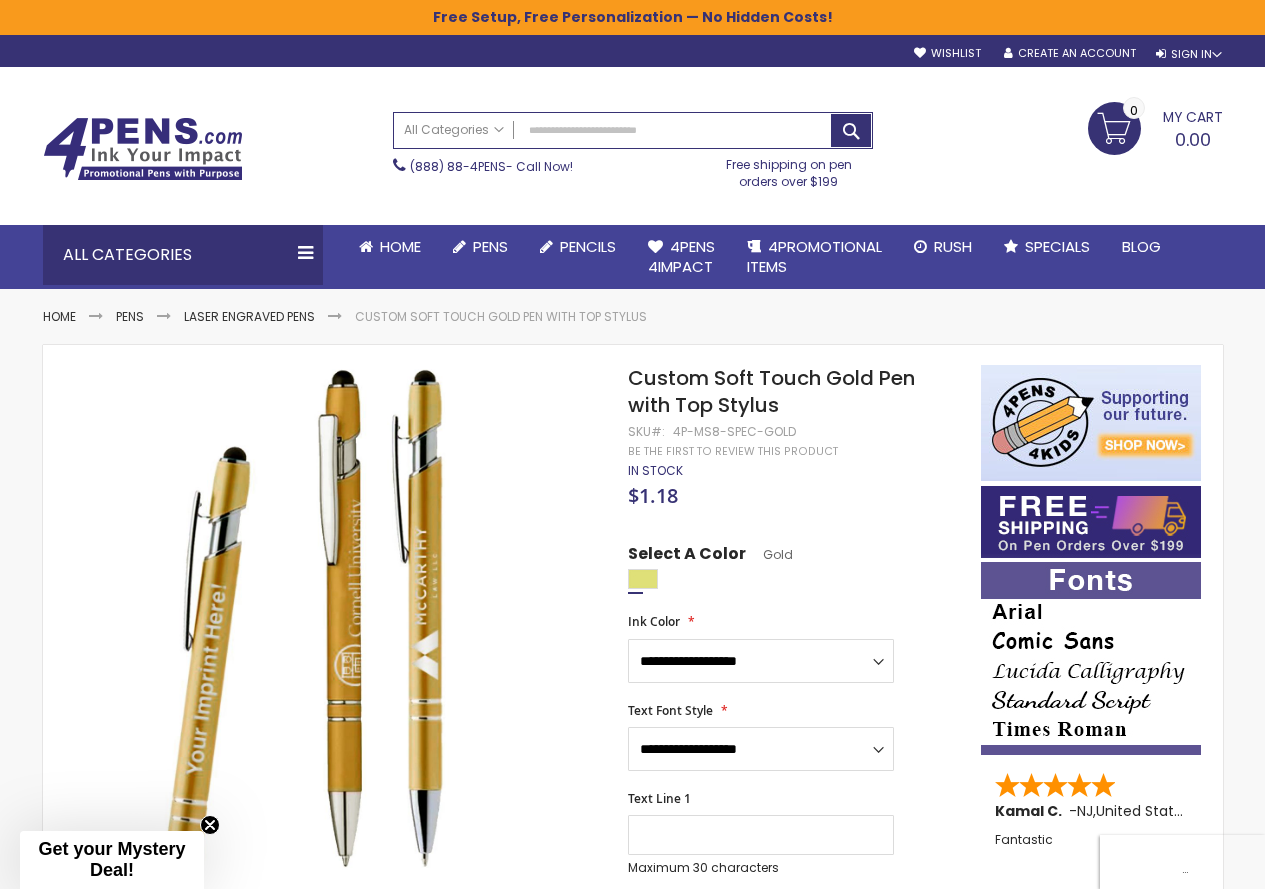 click on "Search
All Categories
All Categories
Pens Plastic Pens Metal Pens Grip Pens Laser Engraved Pens LaserMax® Pens Retractable Pens Wedding Pens BIC® Pens Gel Pens Value Pens Stylus Pens Light Up Pens Stick Pens Mirror Etched Twist Pen Rollerball Antimicrobial Pens Low Minimum Pens Blue ink Pens Pen Gift Sets Hybrid ink Pens Full Color Logo Pens Eco Friendly Pens Novelty Pens USA Pens Multi Color Pens Executive Pens Scented Pens Garland Pens Highlighters New Pens Bestseller Pens Church Pens and Religious Gifts Pencils Carpenter Pencils Mechanical Pencils Custom Golf Pencils Standard #2 Pencils hp-featured Realtor Pens - Promotional Products Promotional Items Custom Mugs Valentine's Day Promotional Gifts Custom Keychains Custom Koozies - Can Coolers Custom Sticky Notes Custom Umbrellas Custom Notebooks Custom Tote Bags  Custom Tumblers Custom Backpacks Custom Coolers Golf" at bounding box center (633, 150) 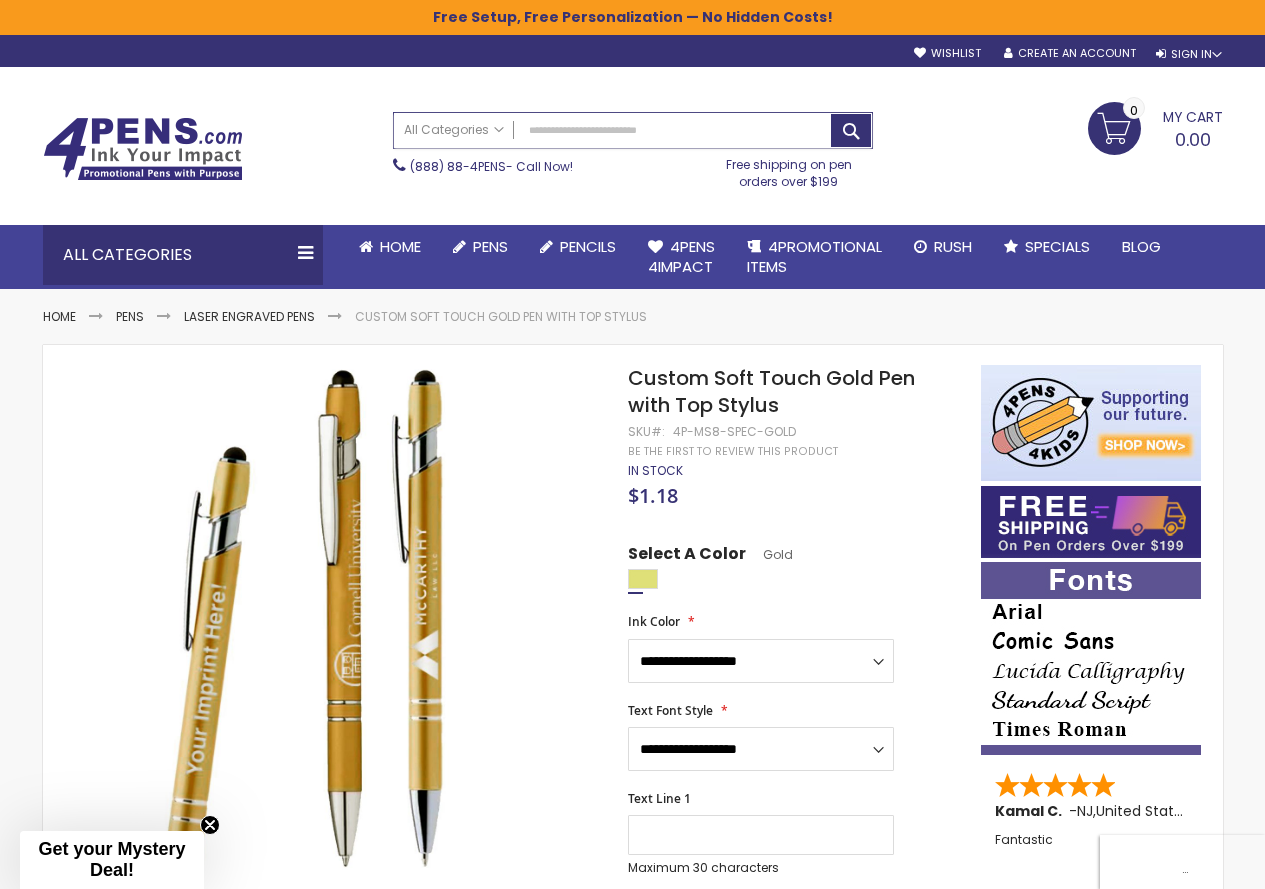click on "Search" at bounding box center (633, 130) 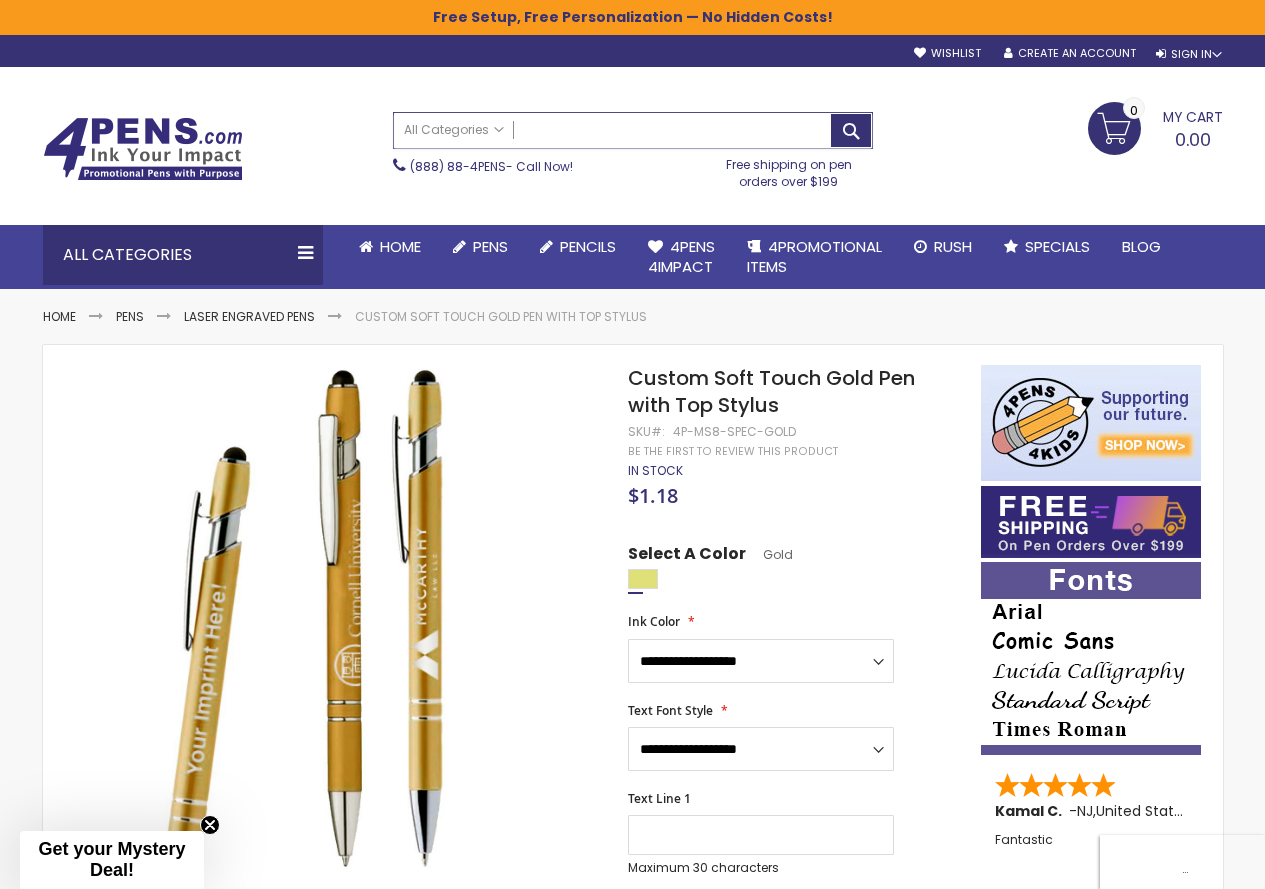 paste on "**********" 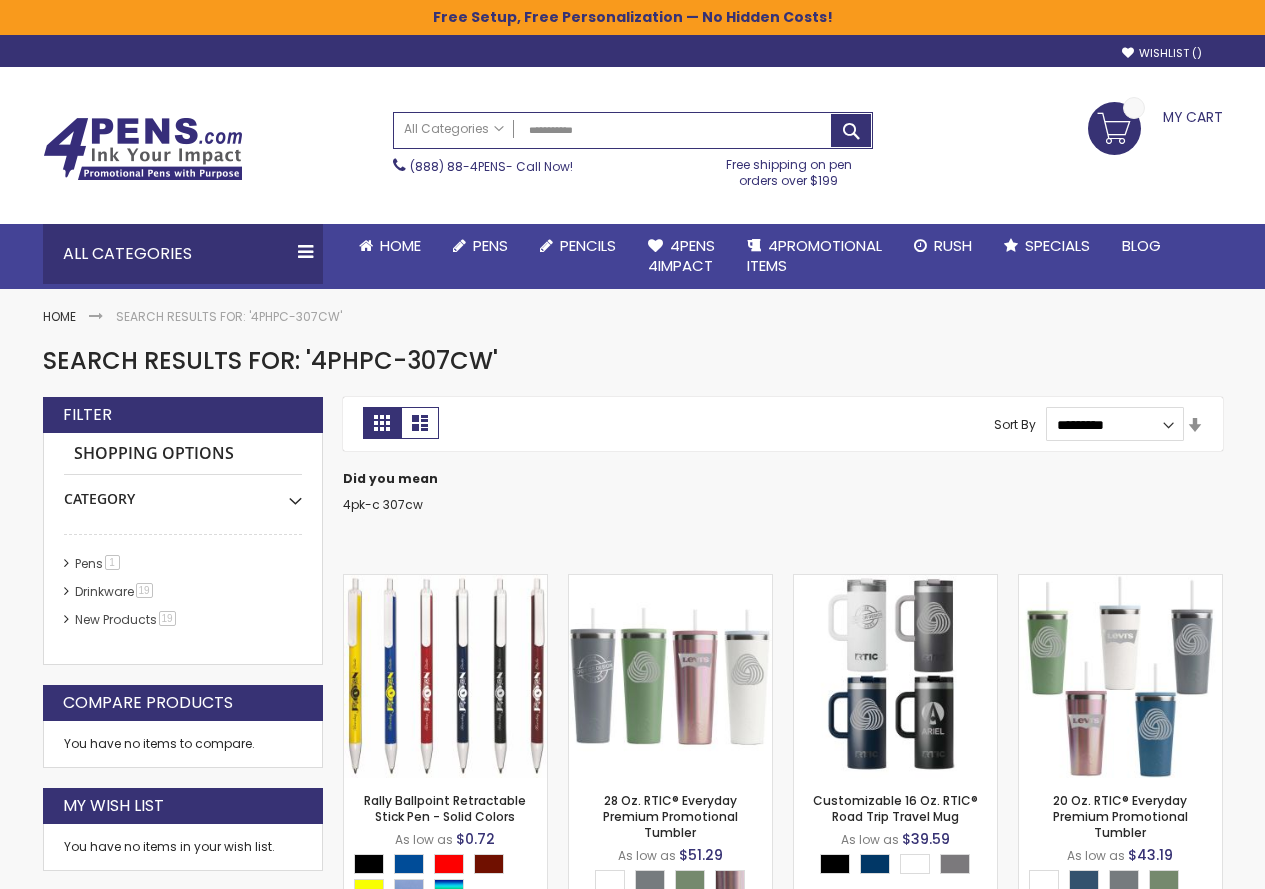 scroll, scrollTop: 0, scrollLeft: 0, axis: both 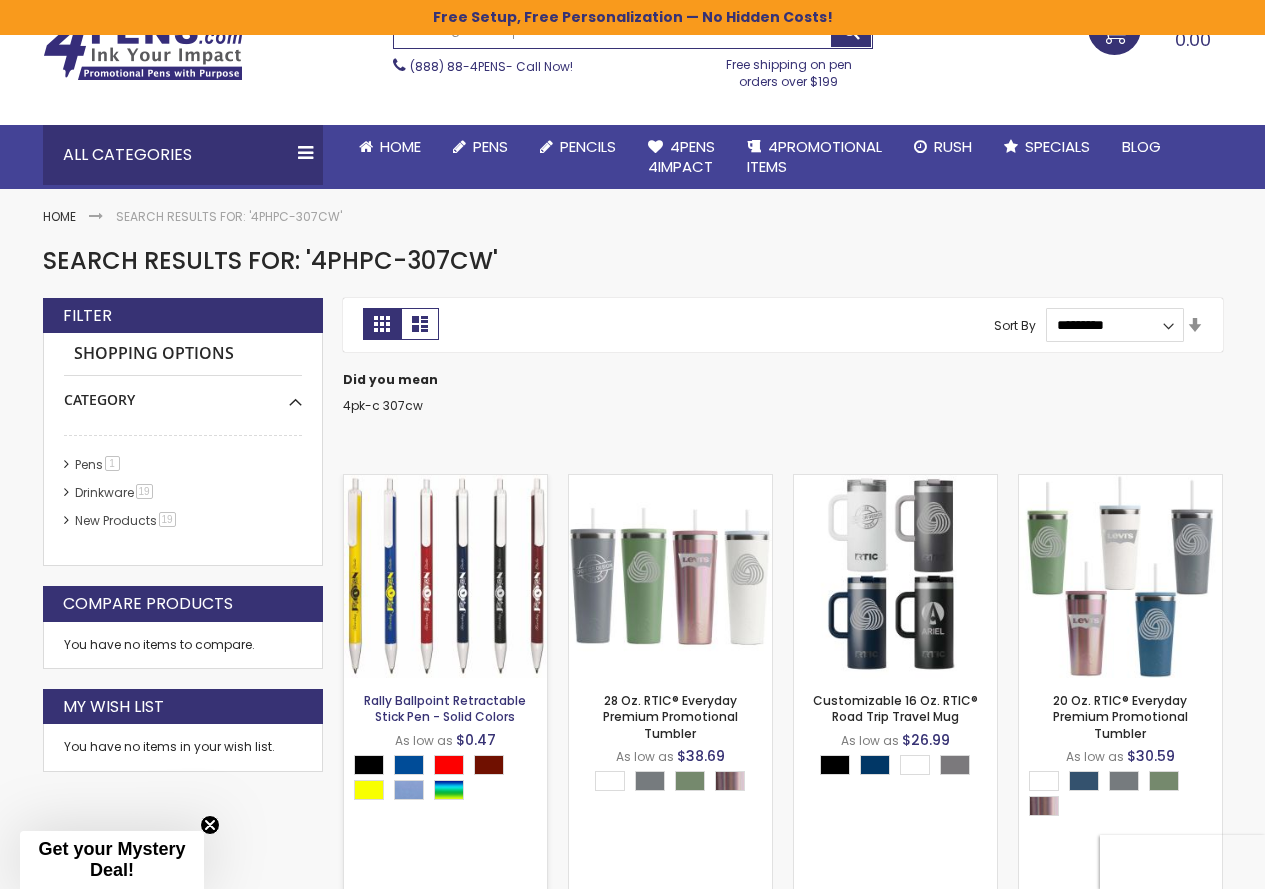 click on "Rally Ballpoint Retractable Stick Pen - Solid Colors" at bounding box center [445, 708] 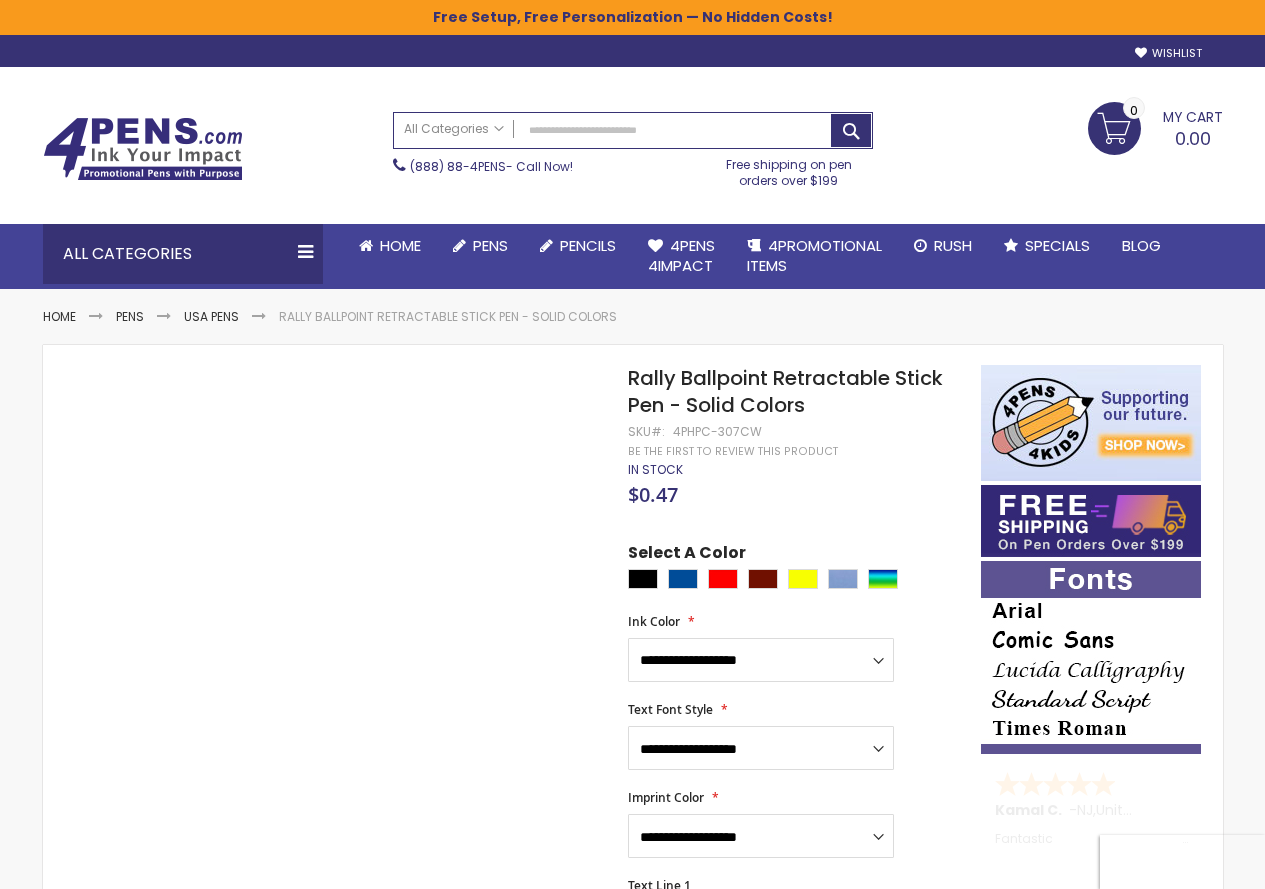 scroll, scrollTop: 0, scrollLeft: 0, axis: both 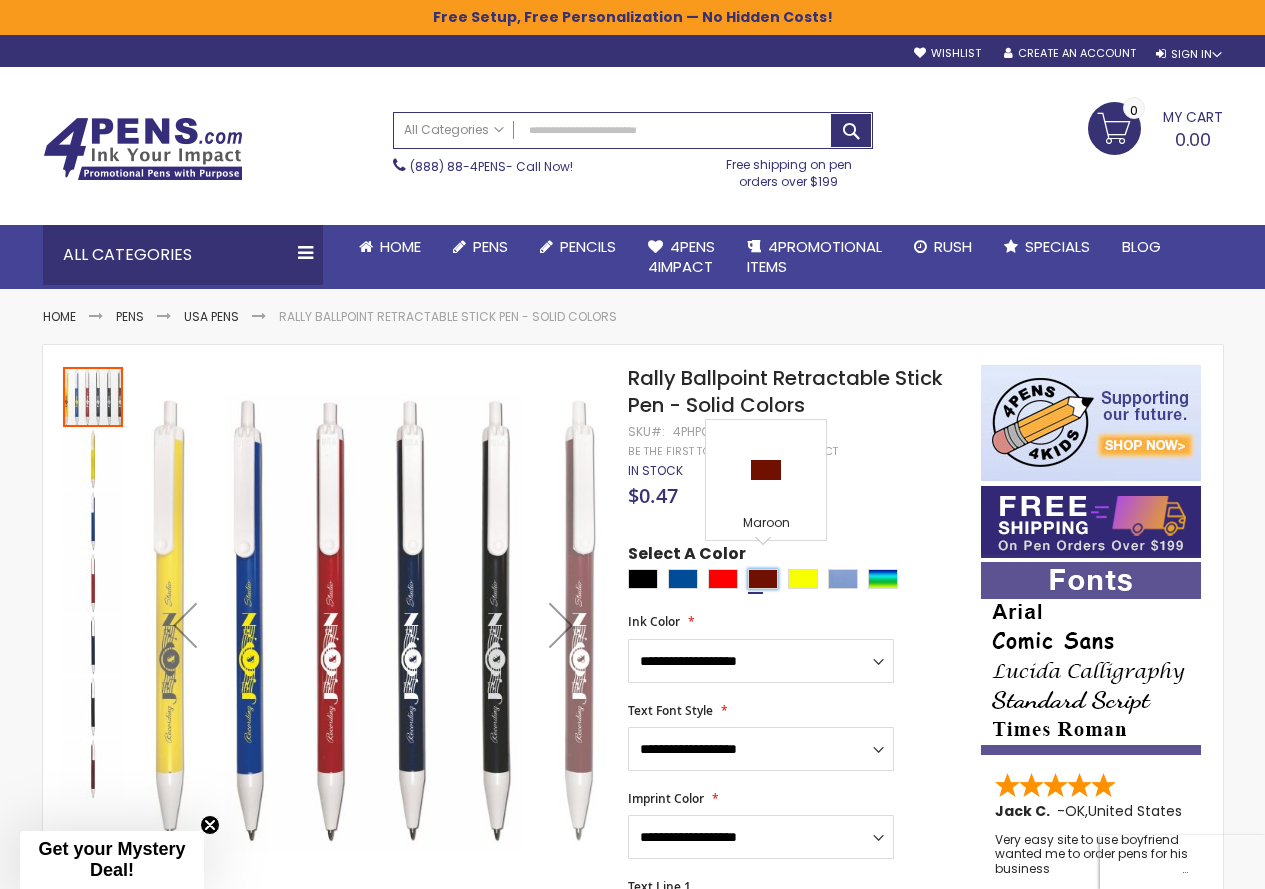 click at bounding box center [763, 579] 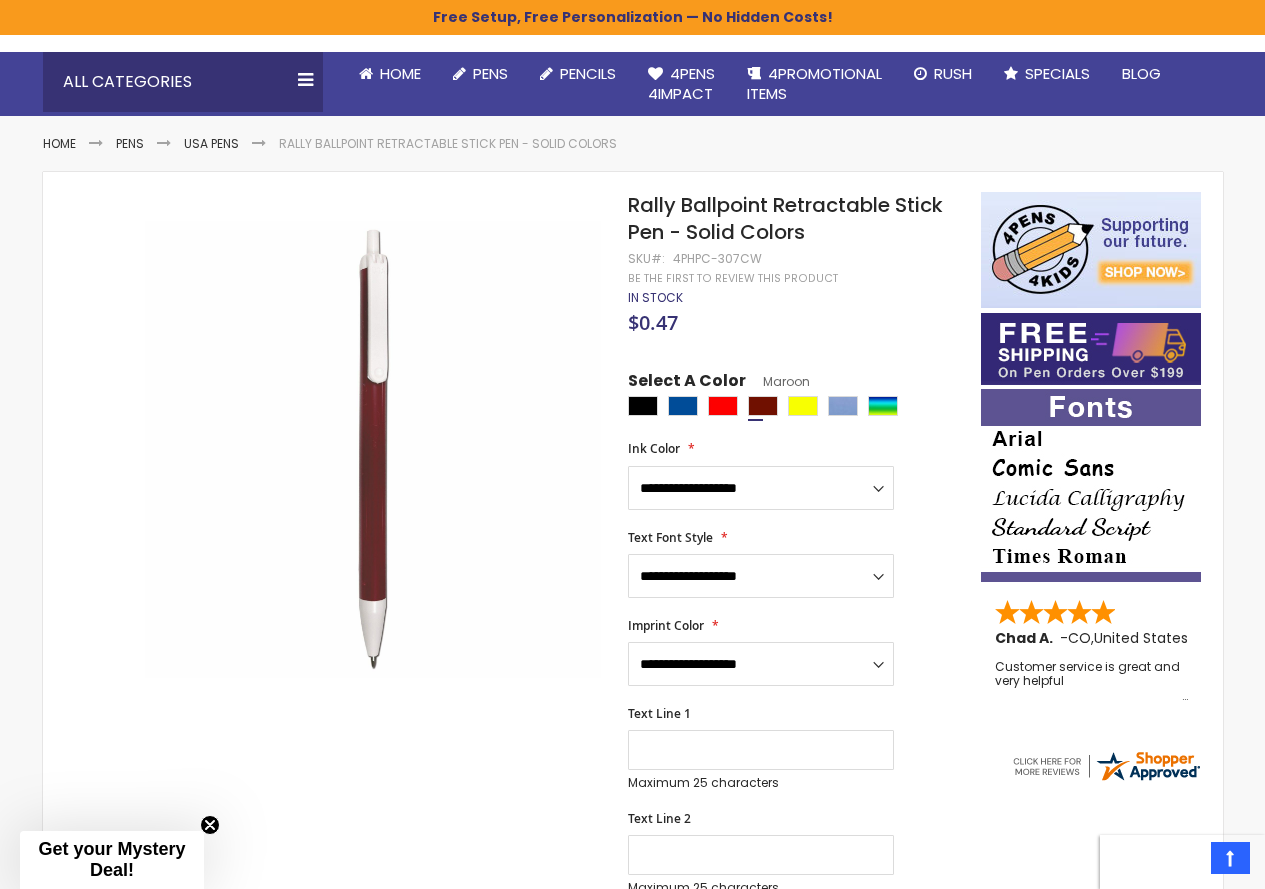 scroll, scrollTop: 0, scrollLeft: 0, axis: both 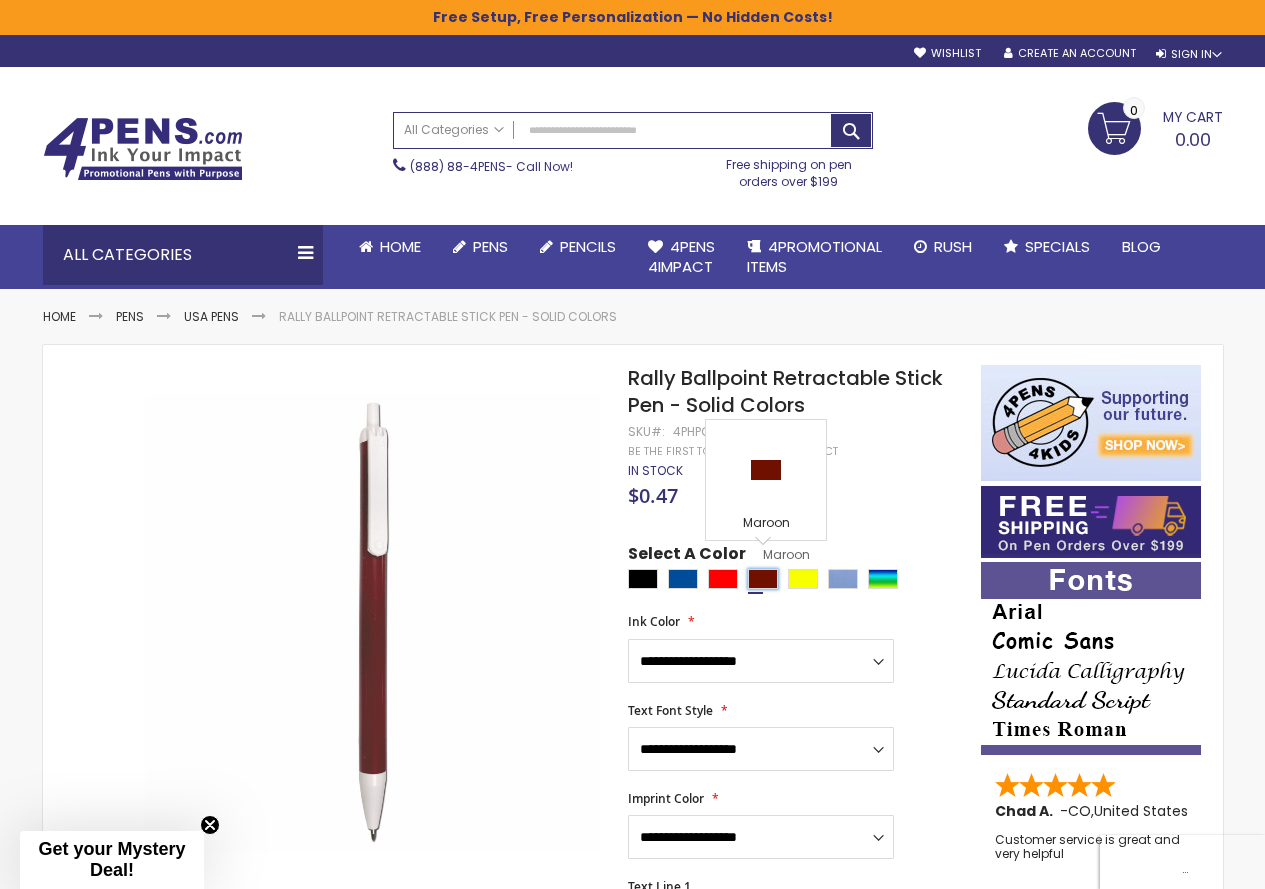 click at bounding box center [763, 579] 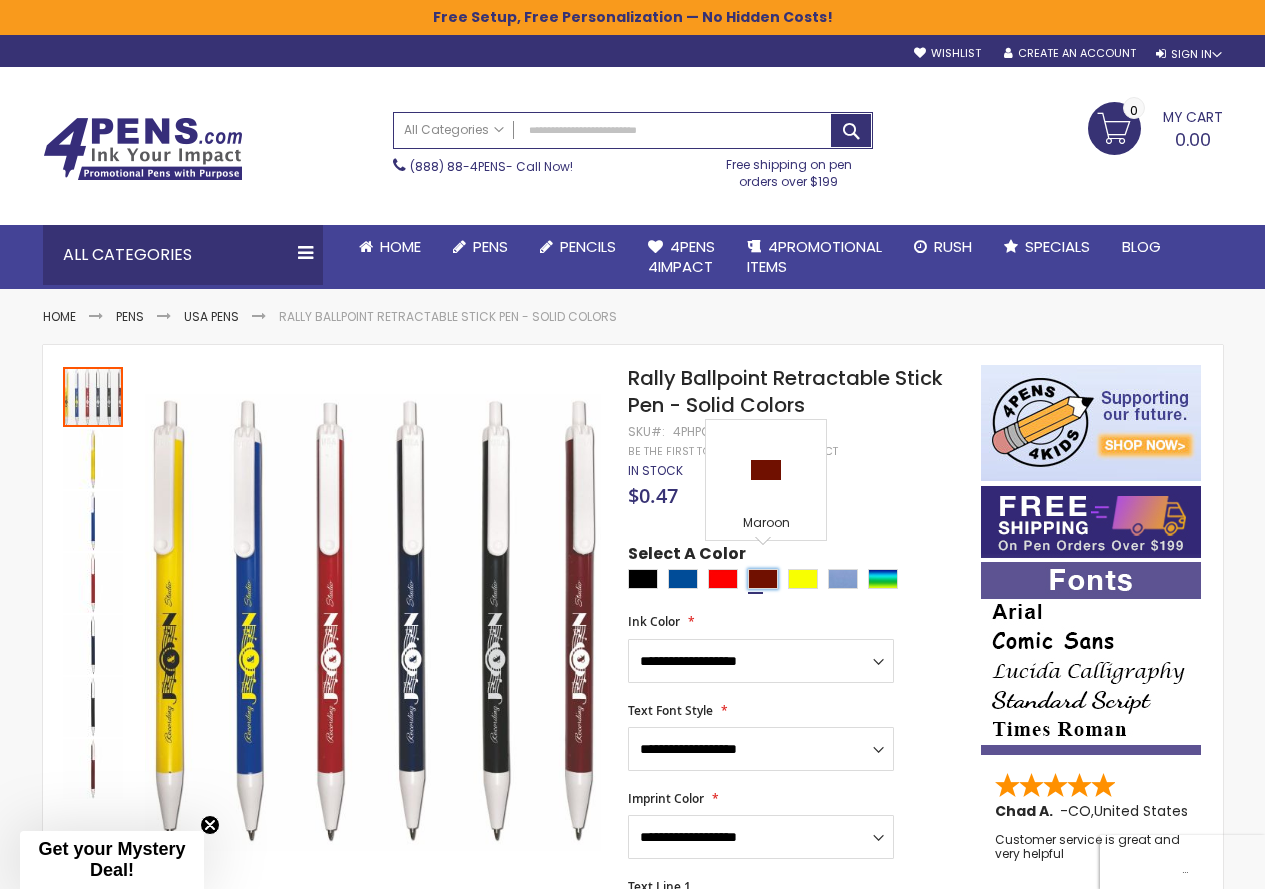 click at bounding box center [763, 579] 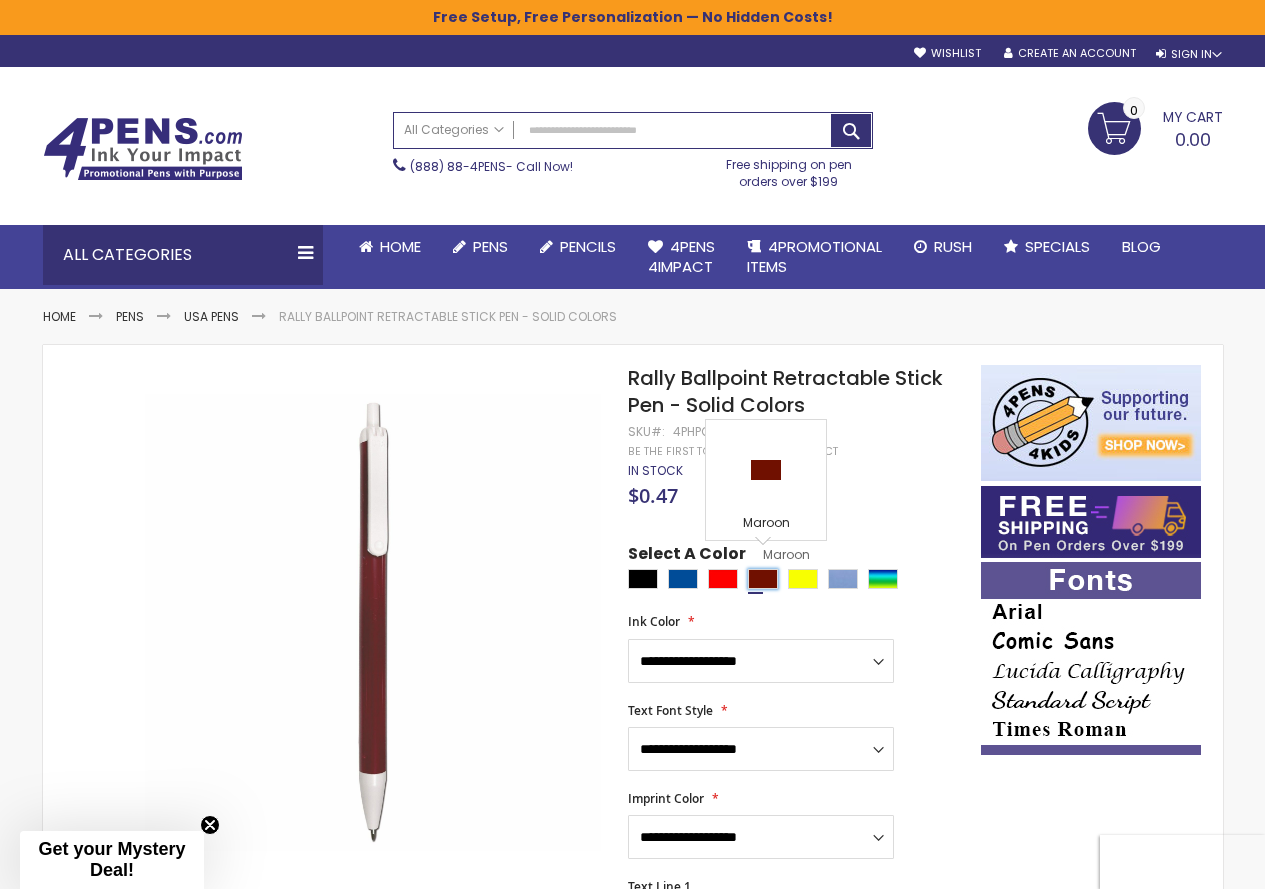 click at bounding box center [763, 579] 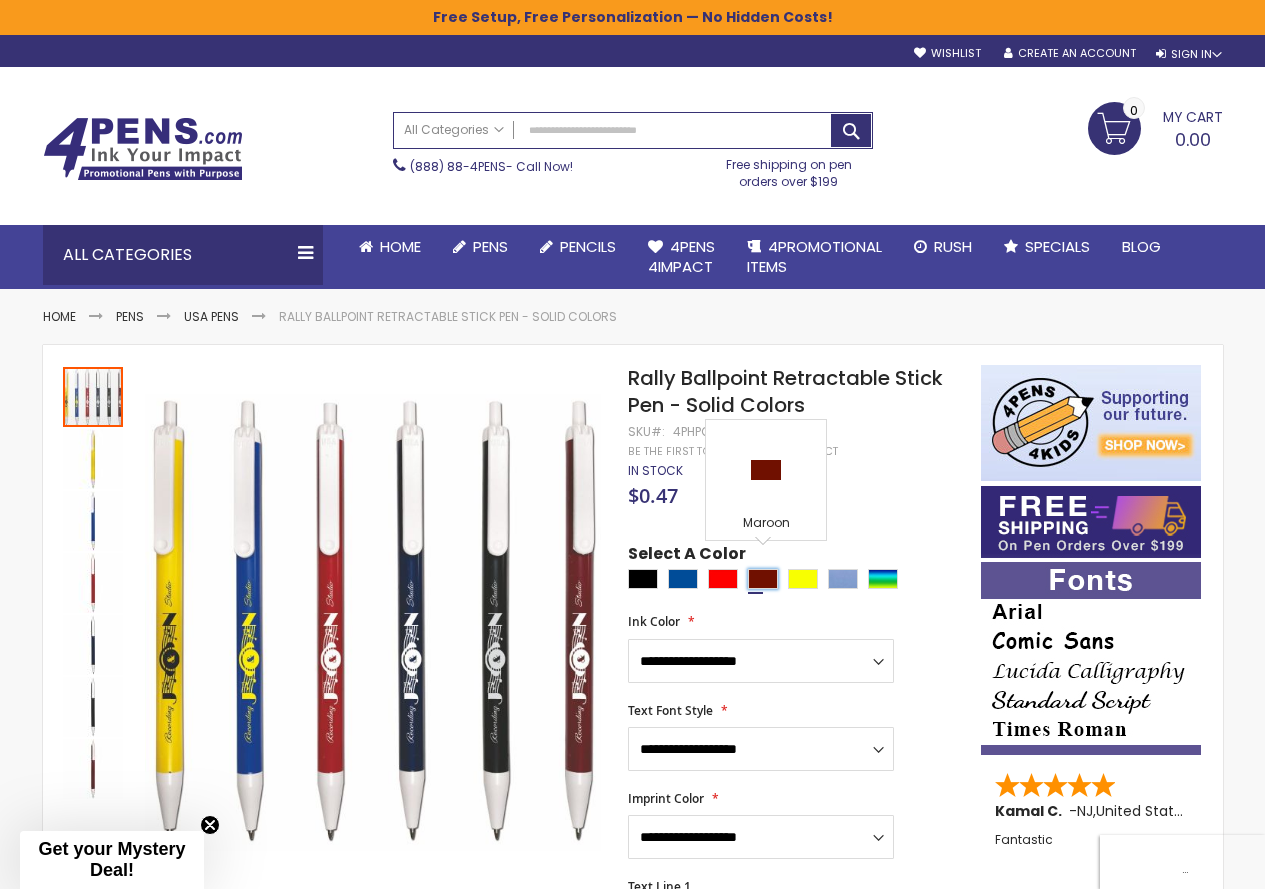 click at bounding box center [763, 579] 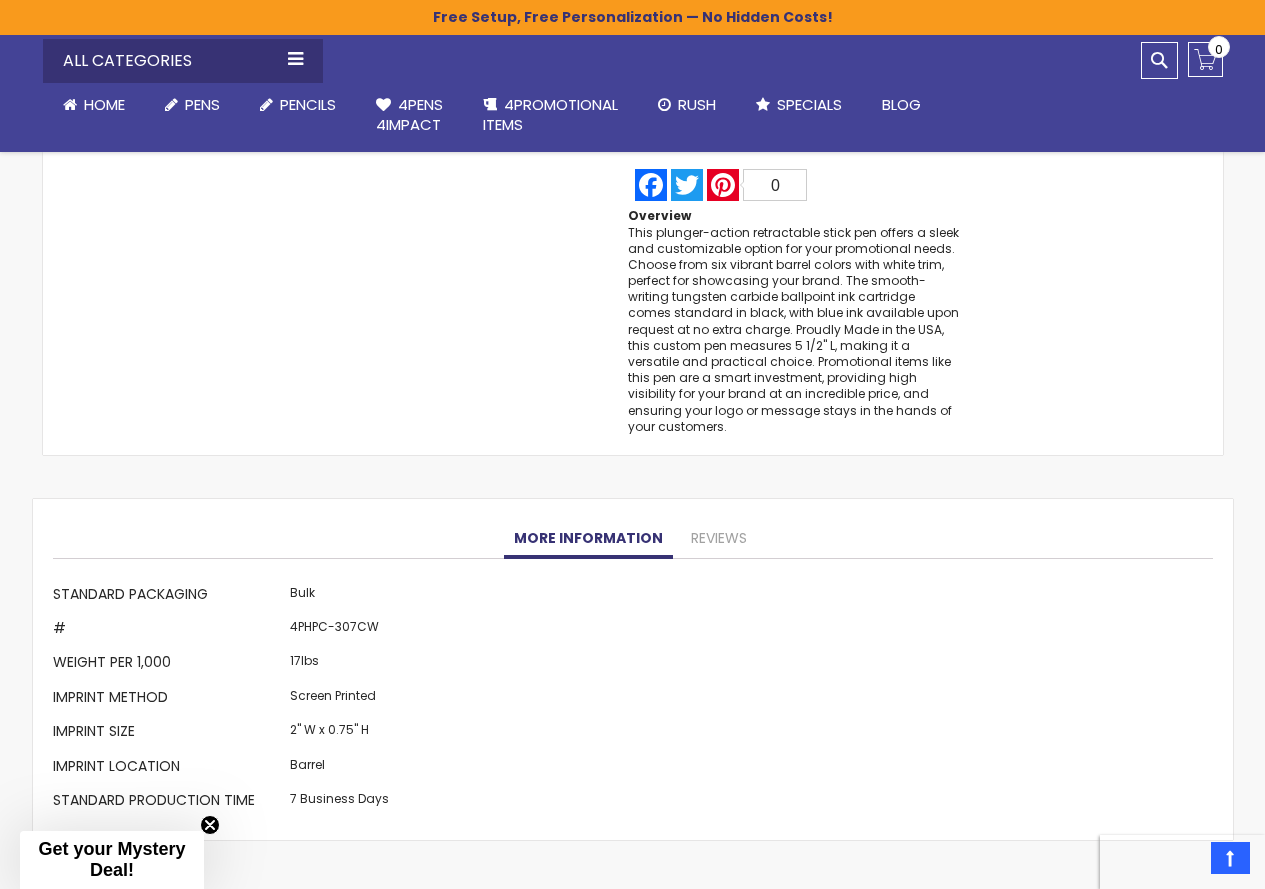 scroll, scrollTop: 1900, scrollLeft: 0, axis: vertical 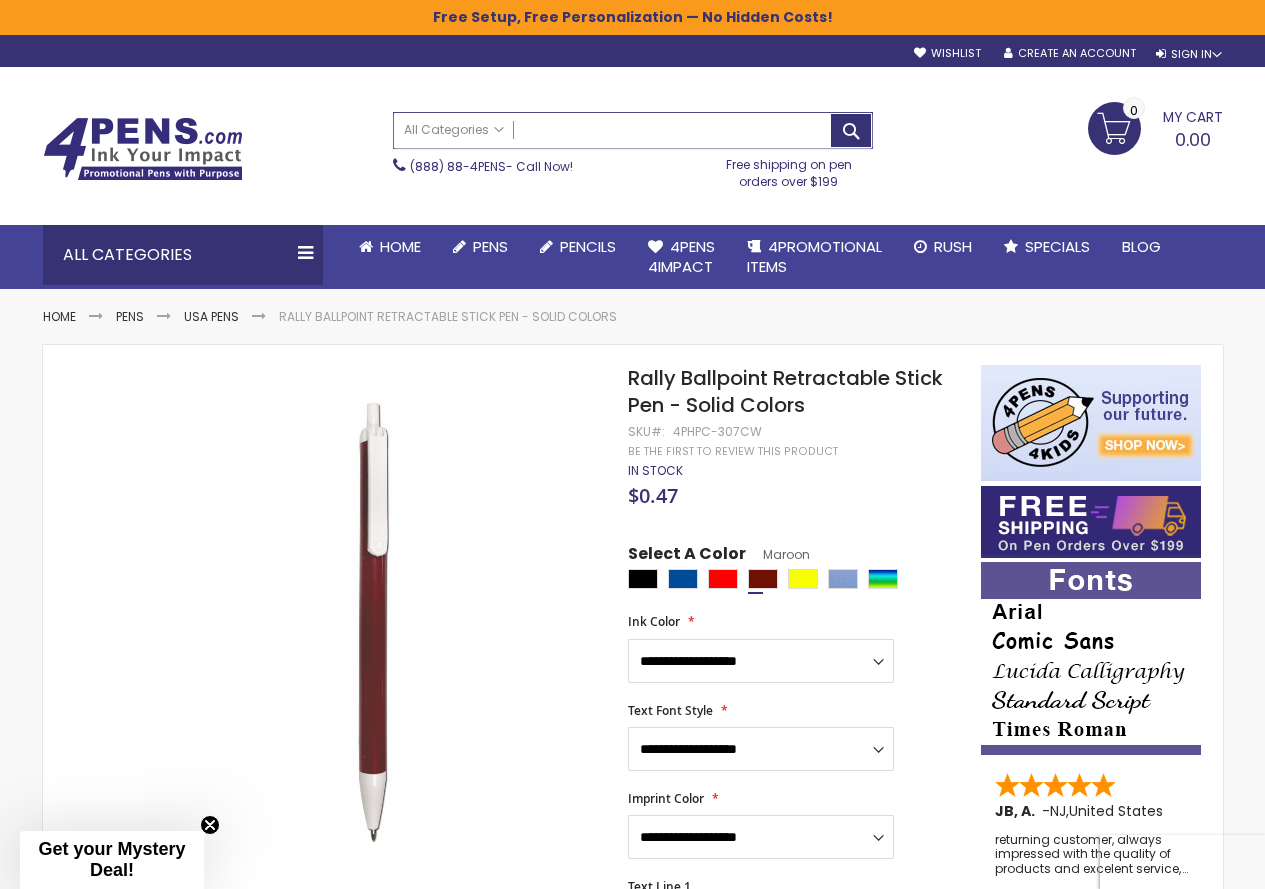 click on "Search" at bounding box center (633, 130) 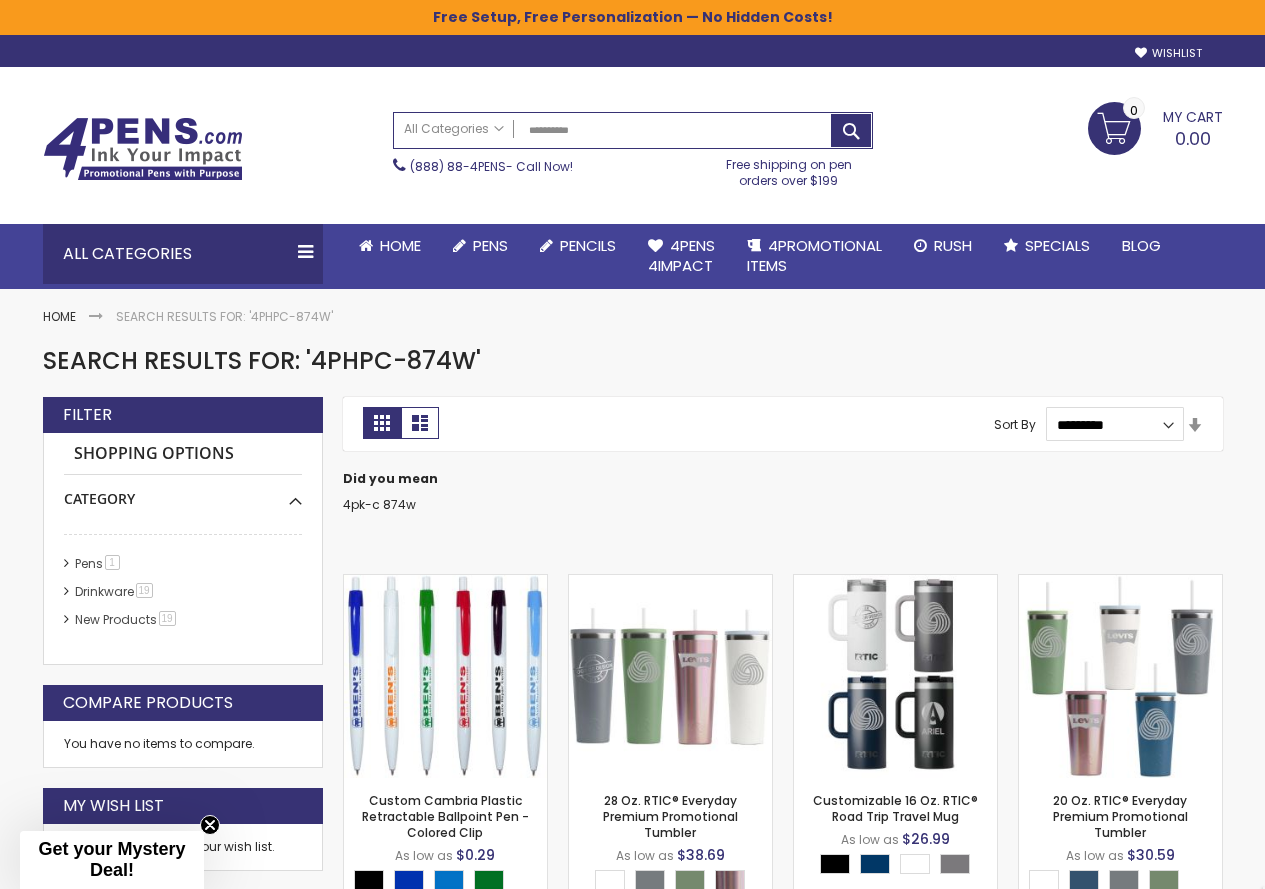 scroll, scrollTop: 0, scrollLeft: 0, axis: both 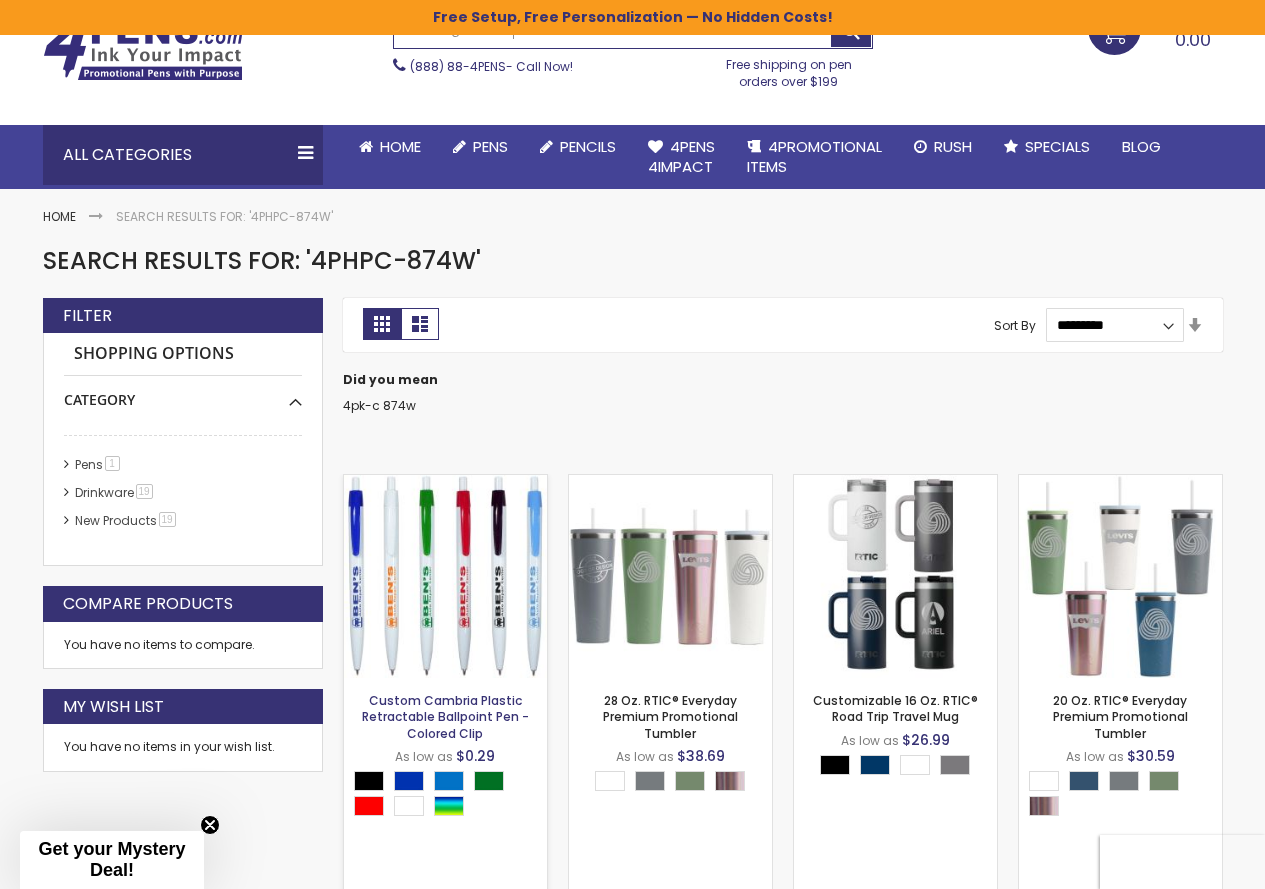 click on "Custom Cambria Plastic Retractable Ballpoint Pen - Colored Clip" at bounding box center [445, 716] 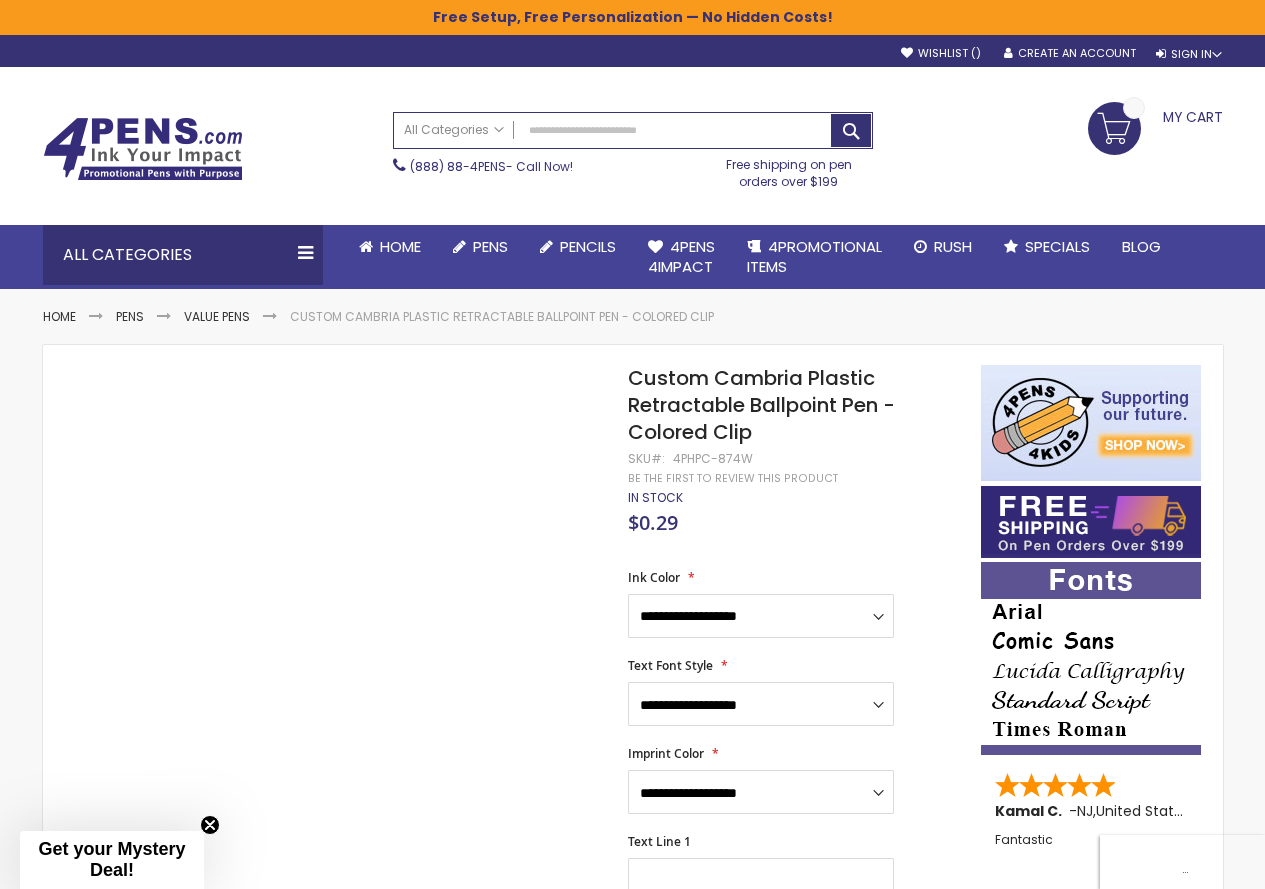 scroll, scrollTop: 0, scrollLeft: 0, axis: both 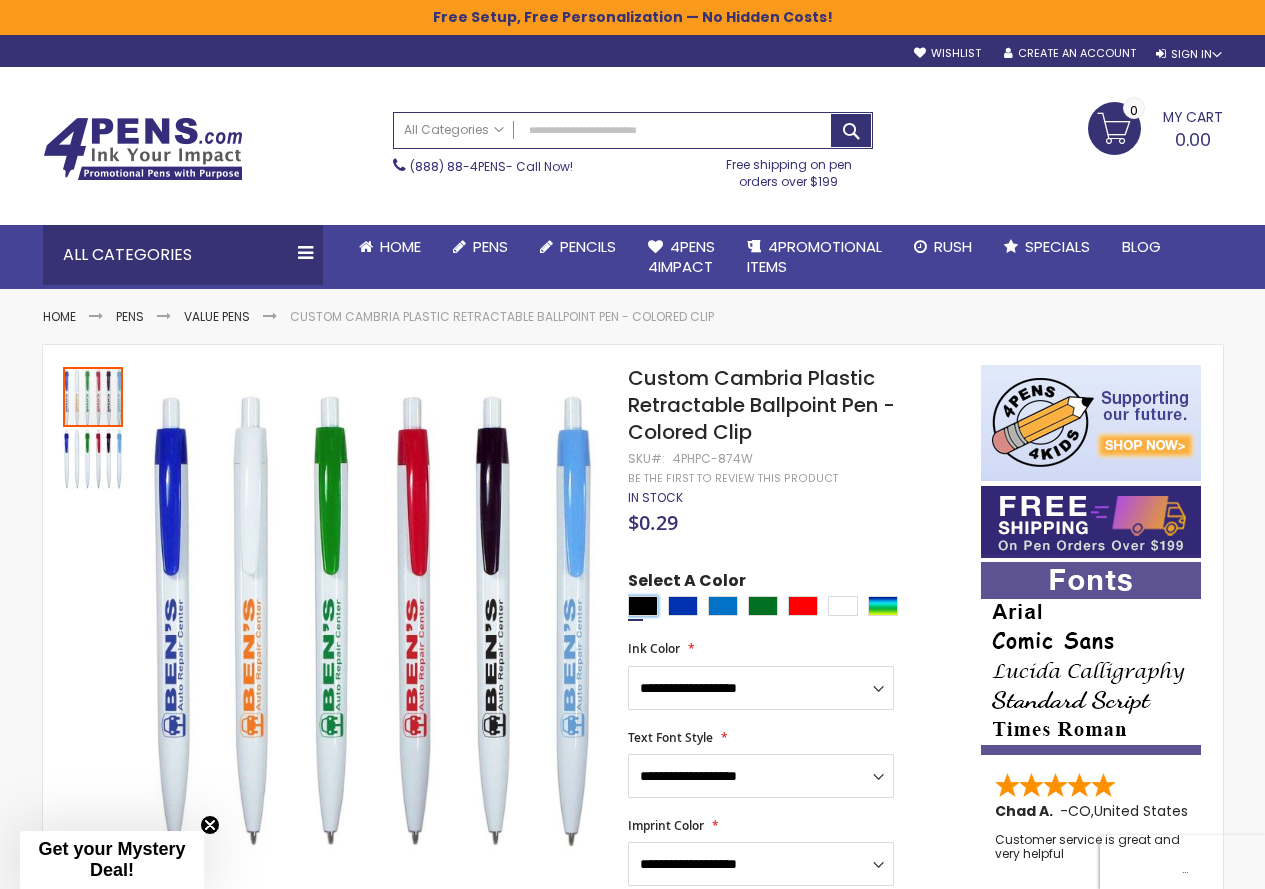 click at bounding box center (643, 606) 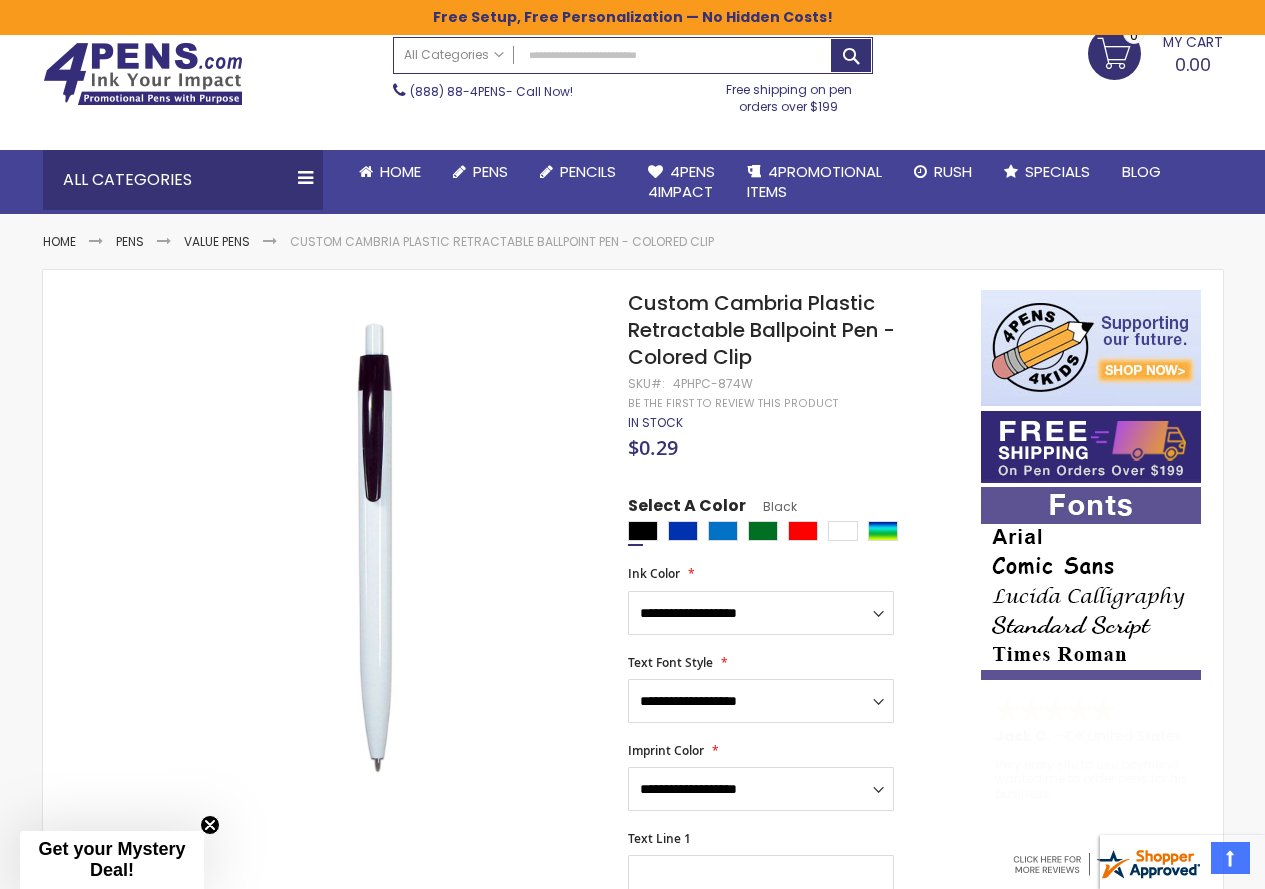 scroll, scrollTop: 0, scrollLeft: 0, axis: both 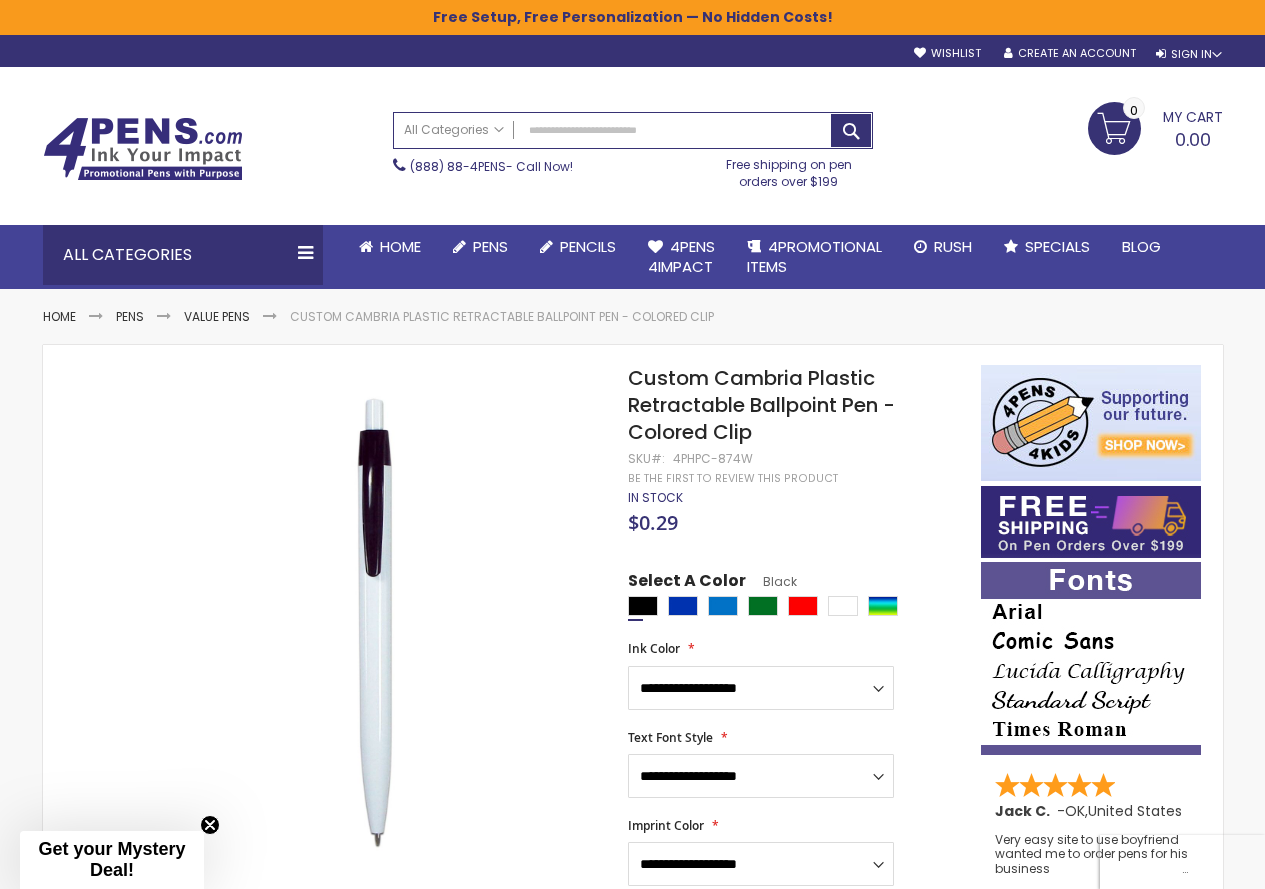 click on "Search
All Categories
All Categories
Pens Plastic Pens Metal Pens Grip Pens Laser Engraved Pens LaserMax® Pens Retractable Pens Wedding Pens BIC® Pens Gel Pens Value Pens Stylus Pens Light Up Pens Stick Pens Mirror Etched Twist Pen Rollerball Antimicrobial Pens Low Minimum Pens Blue ink Pens Pen Gift Sets Hybrid ink Pens Full Color Logo Pens Eco Friendly Pens Novelty Pens USA Pens Multi Color Pens Executive Pens Scented Pens Garland Pens Highlighters New Pens Bestseller Pens Church Pens and Religious Gifts Pencils Carpenter Pencils Mechanical Pencils Custom Golf Pencils Standard #2 Pencils hp-featured Realtor Pens - Promotional Products Promotional Items Custom Mugs Valentine's Day Promotional Gifts Custom Keychains Custom Koozies - Can Coolers Custom Sticky Notes Custom Umbrellas Custom Notebooks Custom Tote Bags  Custom Tumblers Custom Backpacks Custom Coolers Golf" at bounding box center (633, 150) 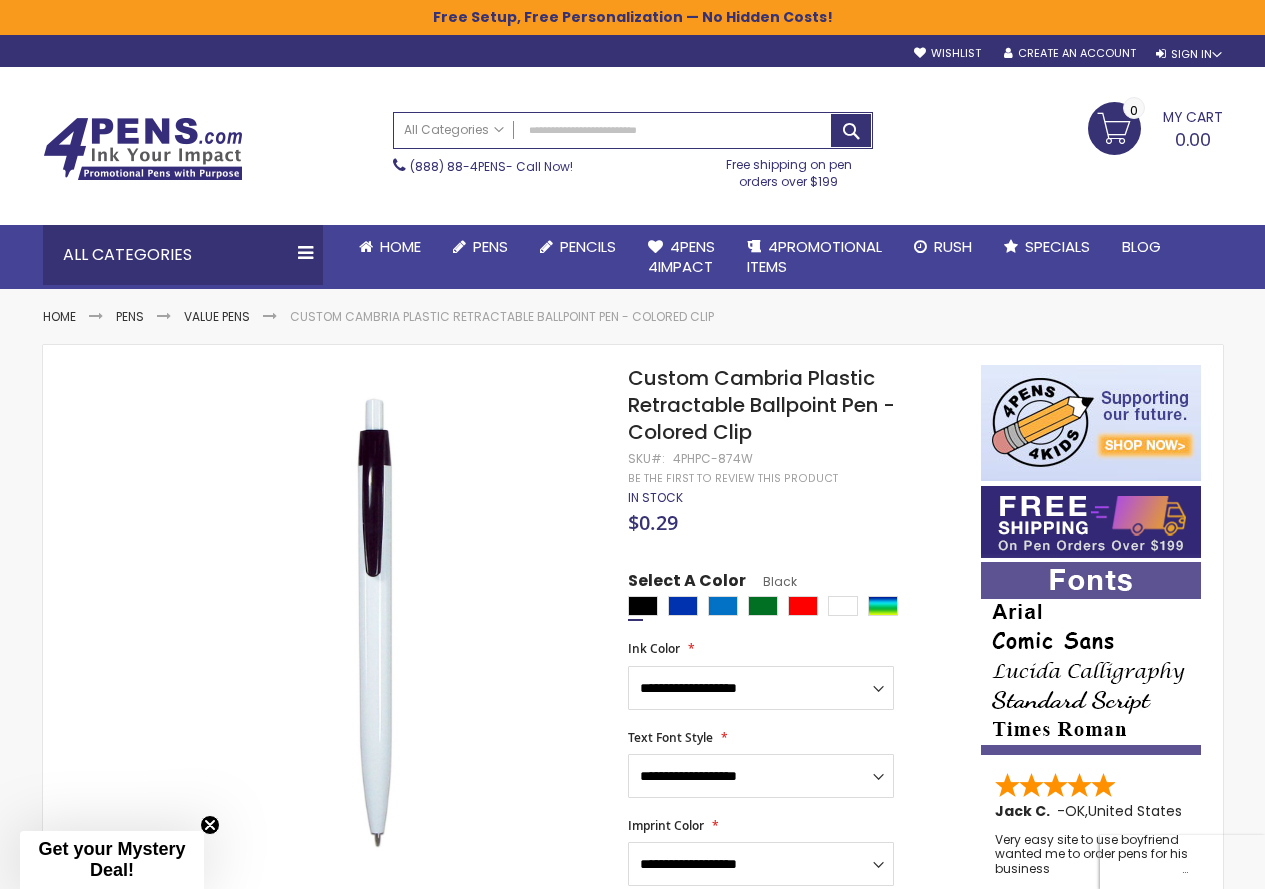 click on "(888) 88-4PENS  - Call Now!" at bounding box center [539, 162] 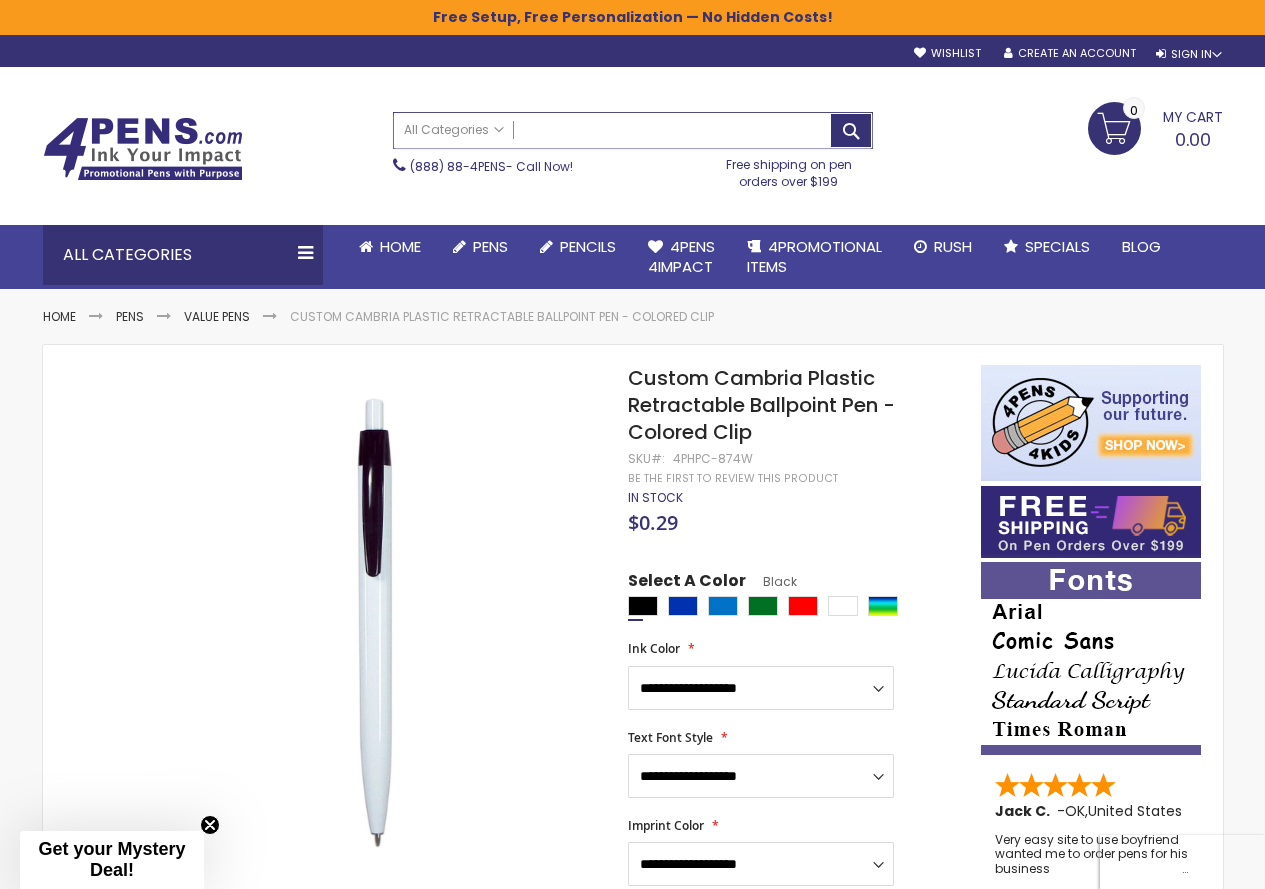 click on "Search" at bounding box center [633, 130] 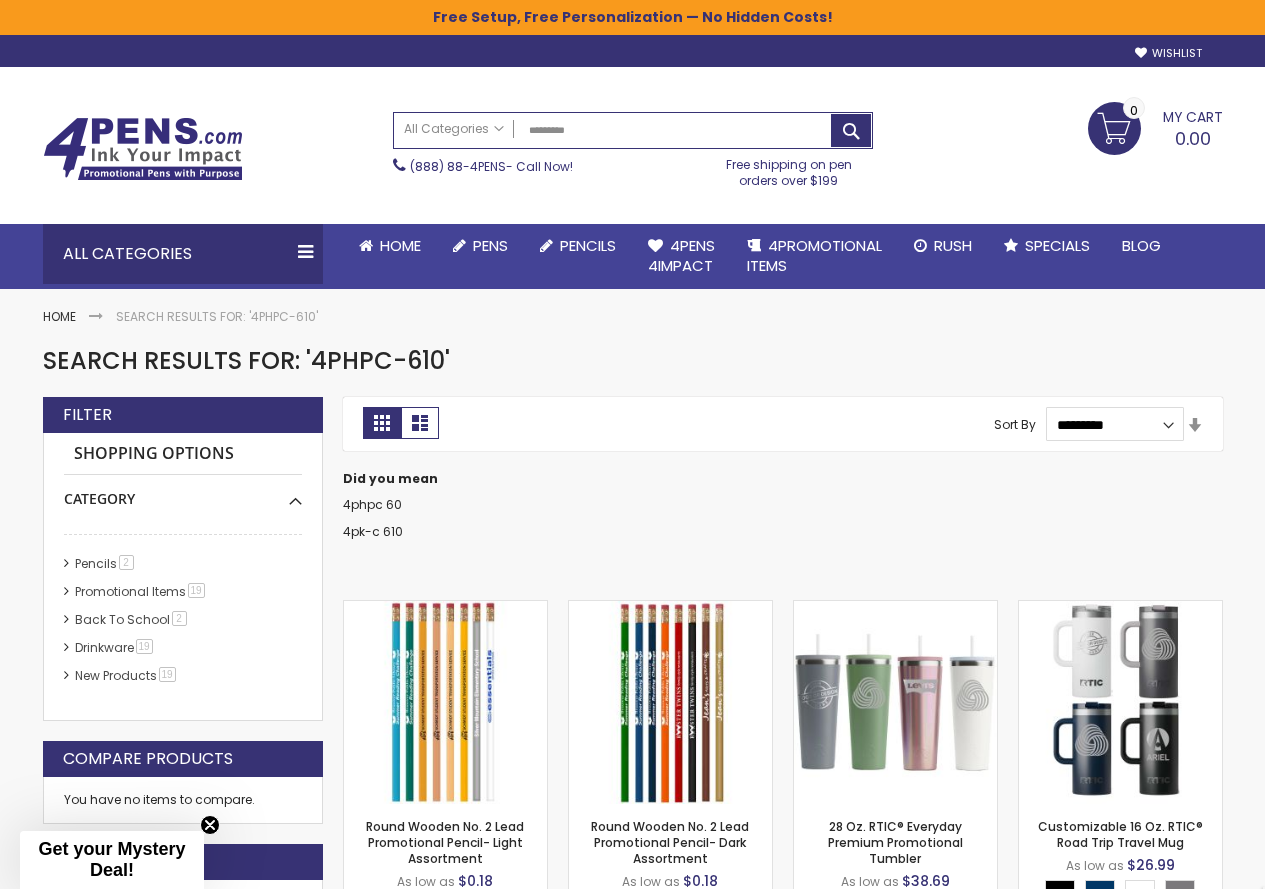 scroll, scrollTop: 0, scrollLeft: 0, axis: both 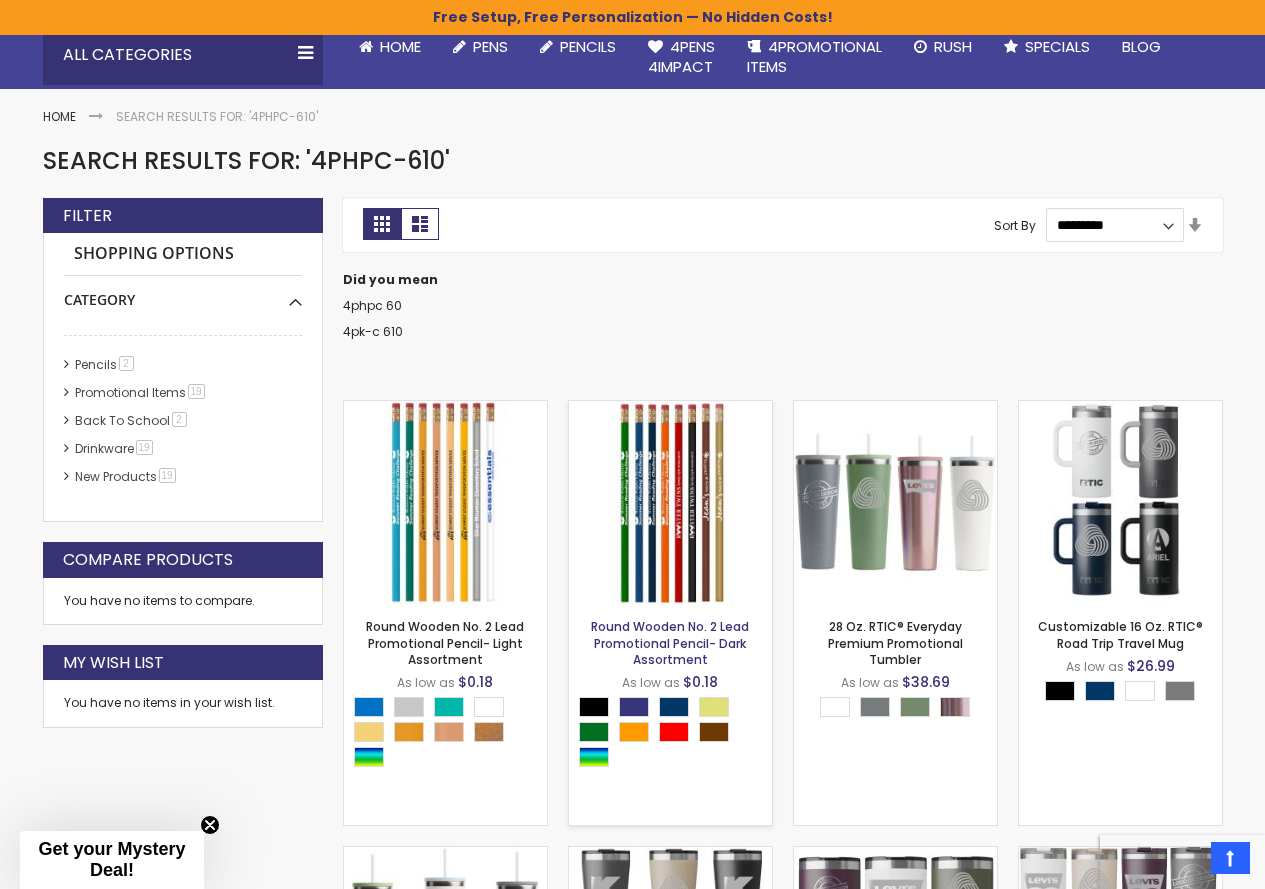 click on "Round Wooden No. 2 Lead Promotional Pencil- Dark Assortment" at bounding box center [670, 642] 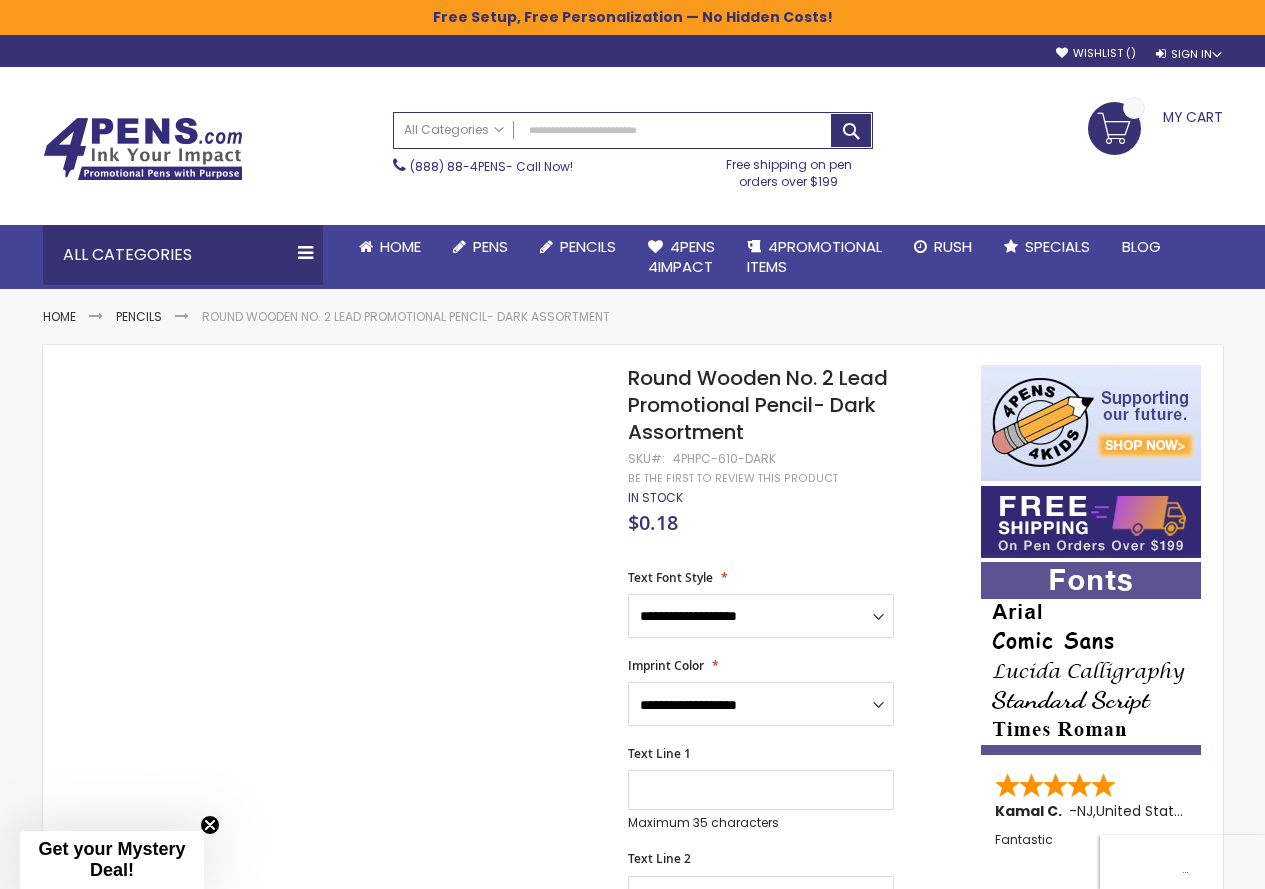 scroll, scrollTop: 0, scrollLeft: 0, axis: both 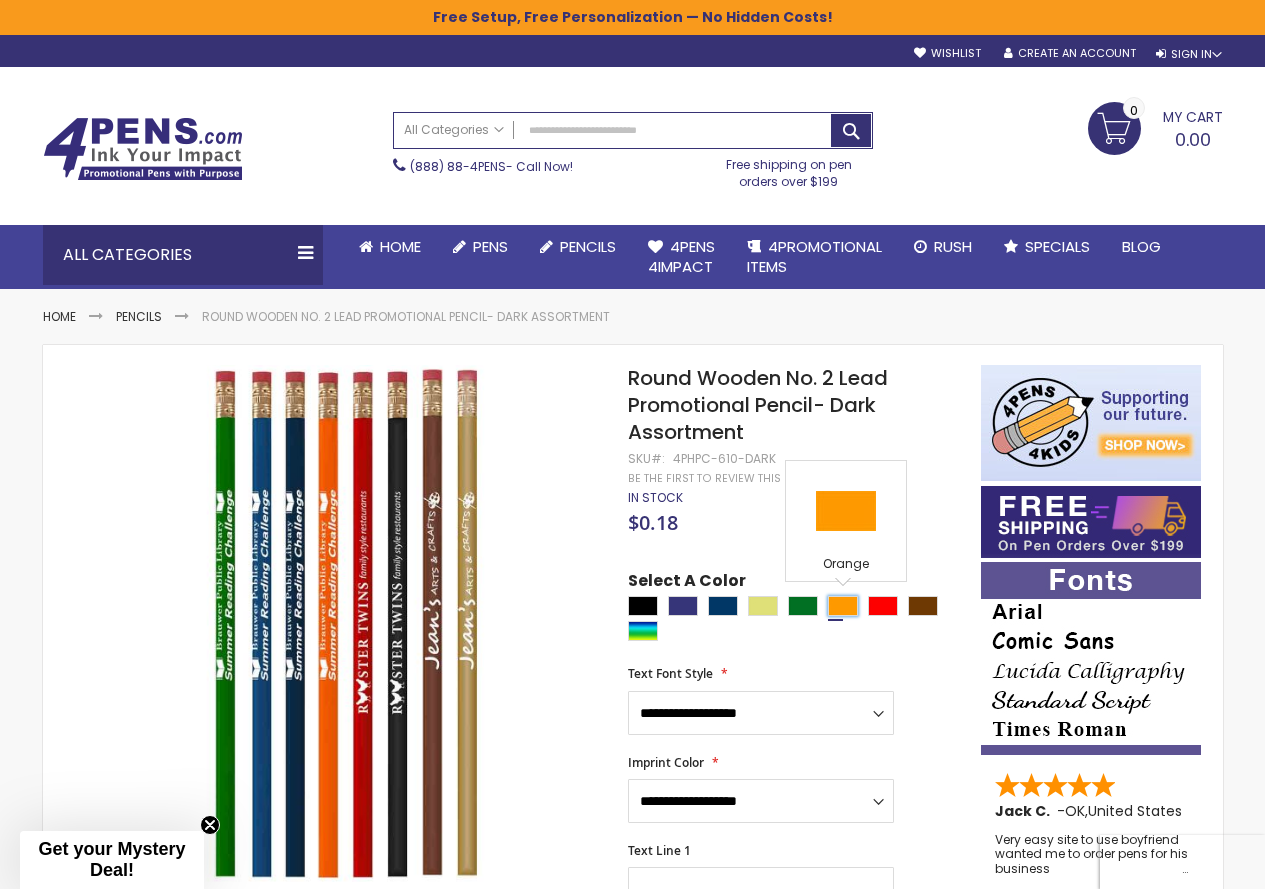 click at bounding box center (843, 606) 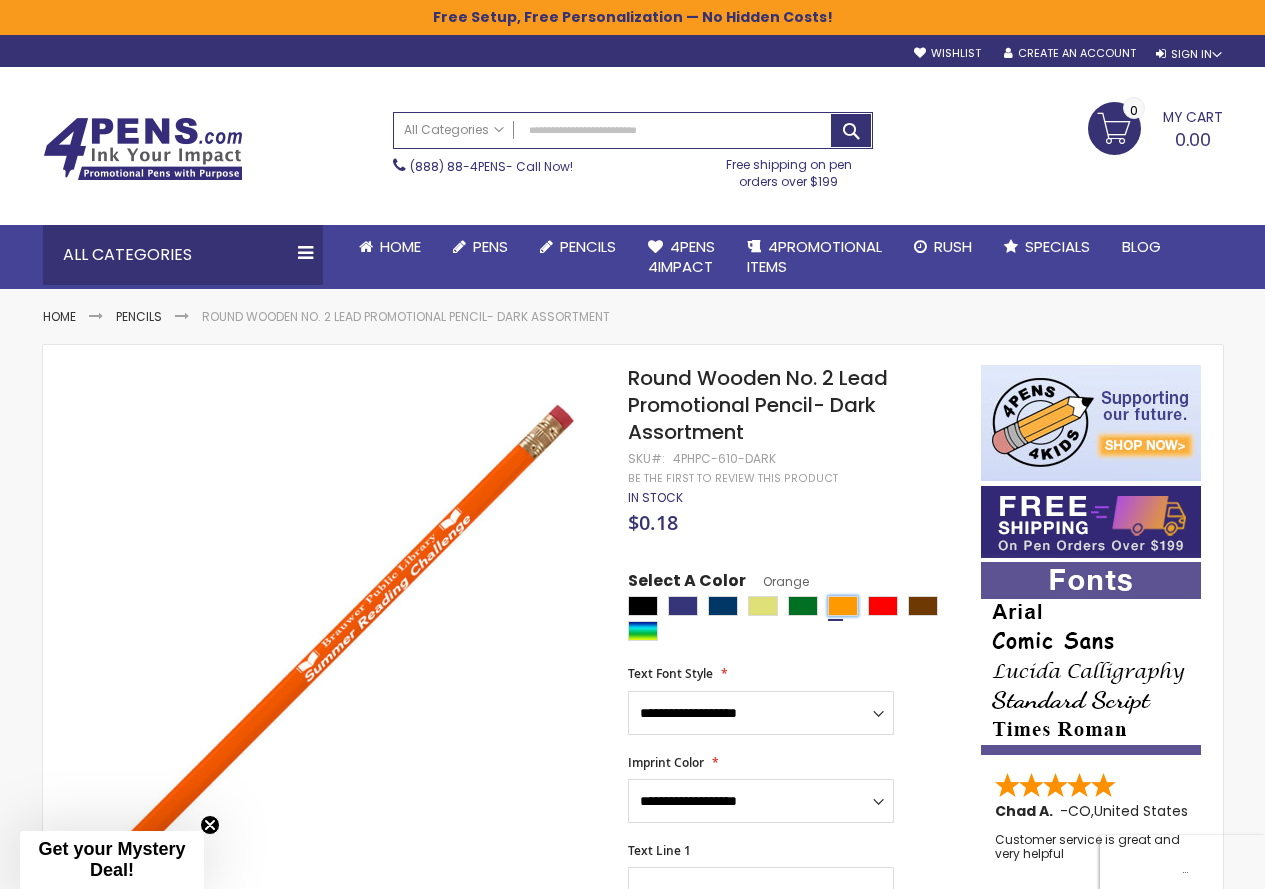 click at bounding box center (843, 606) 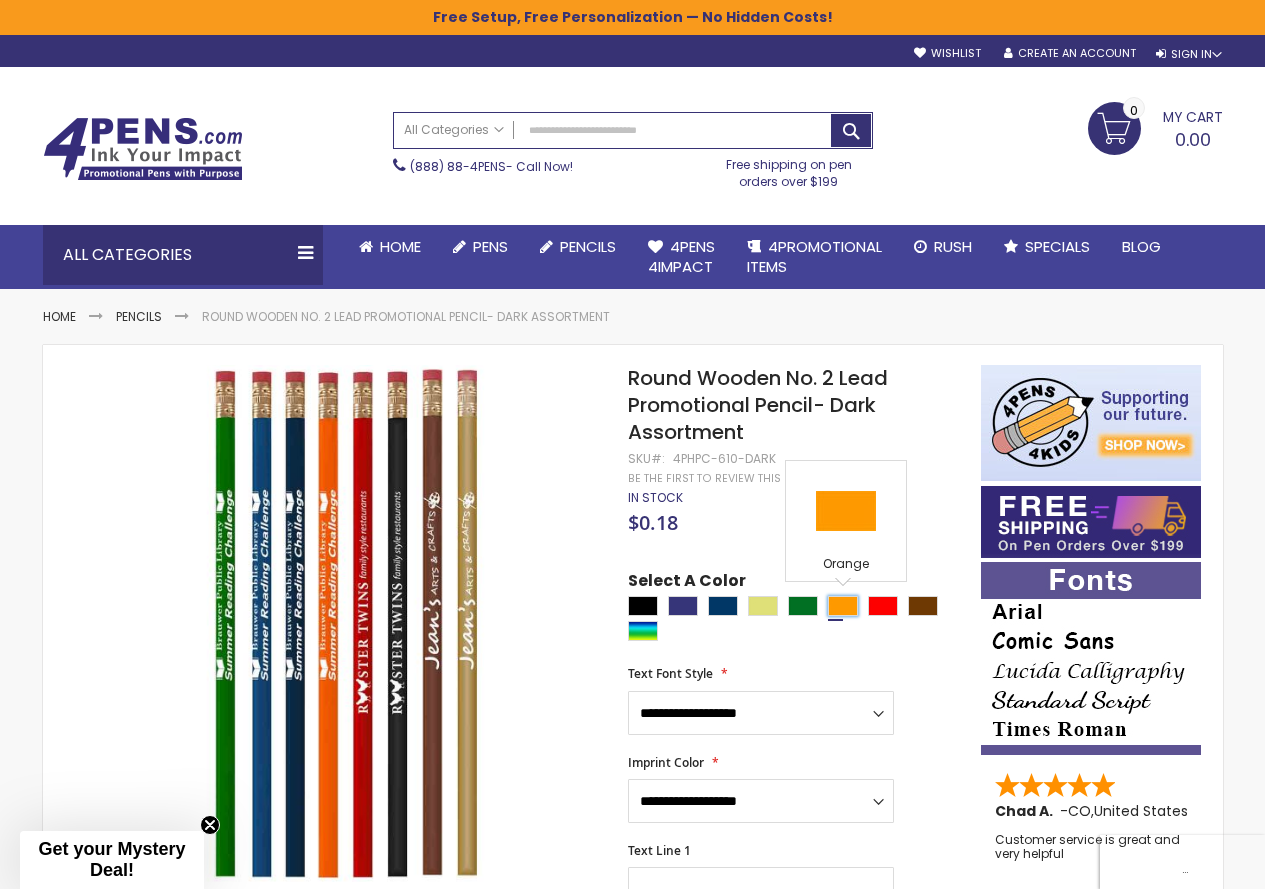 click at bounding box center [843, 606] 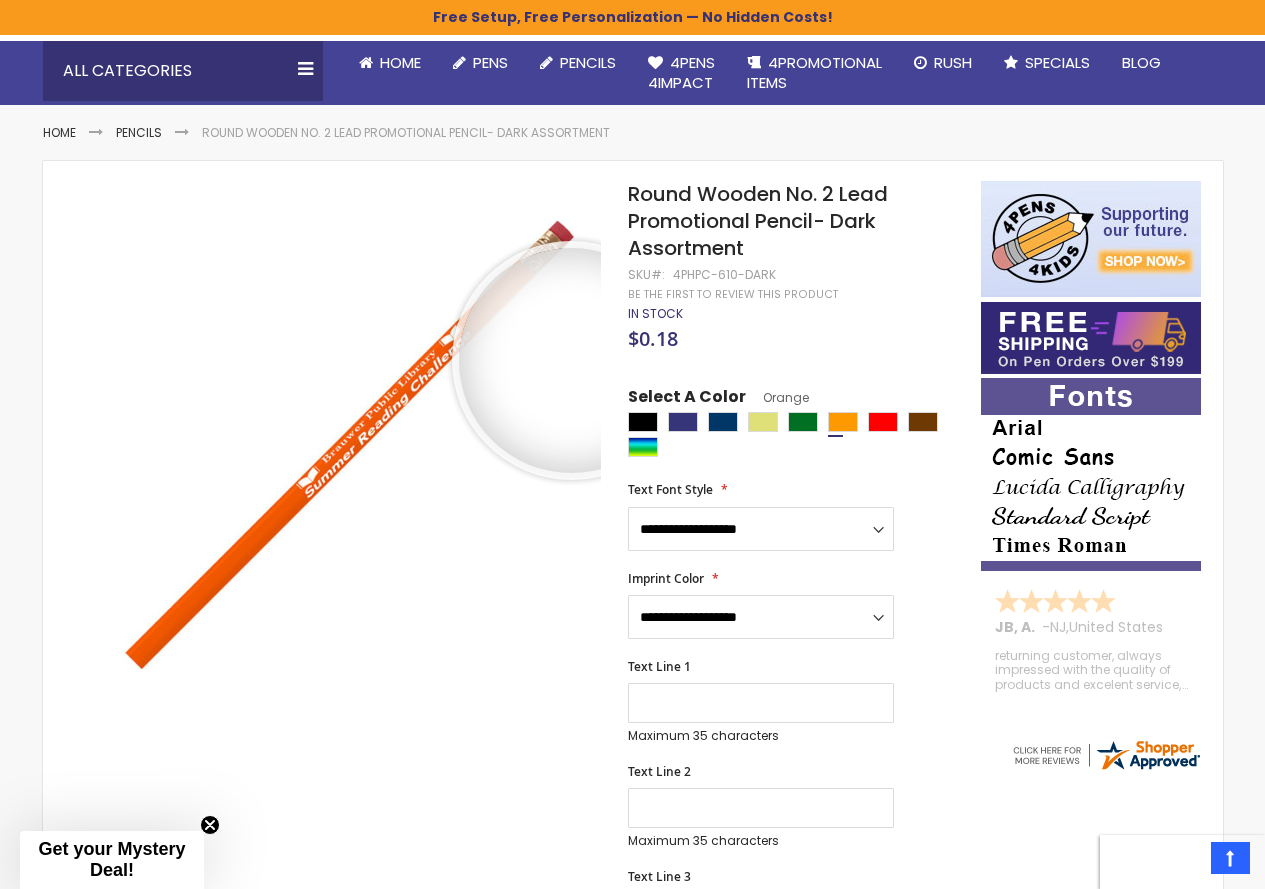 scroll, scrollTop: 0, scrollLeft: 0, axis: both 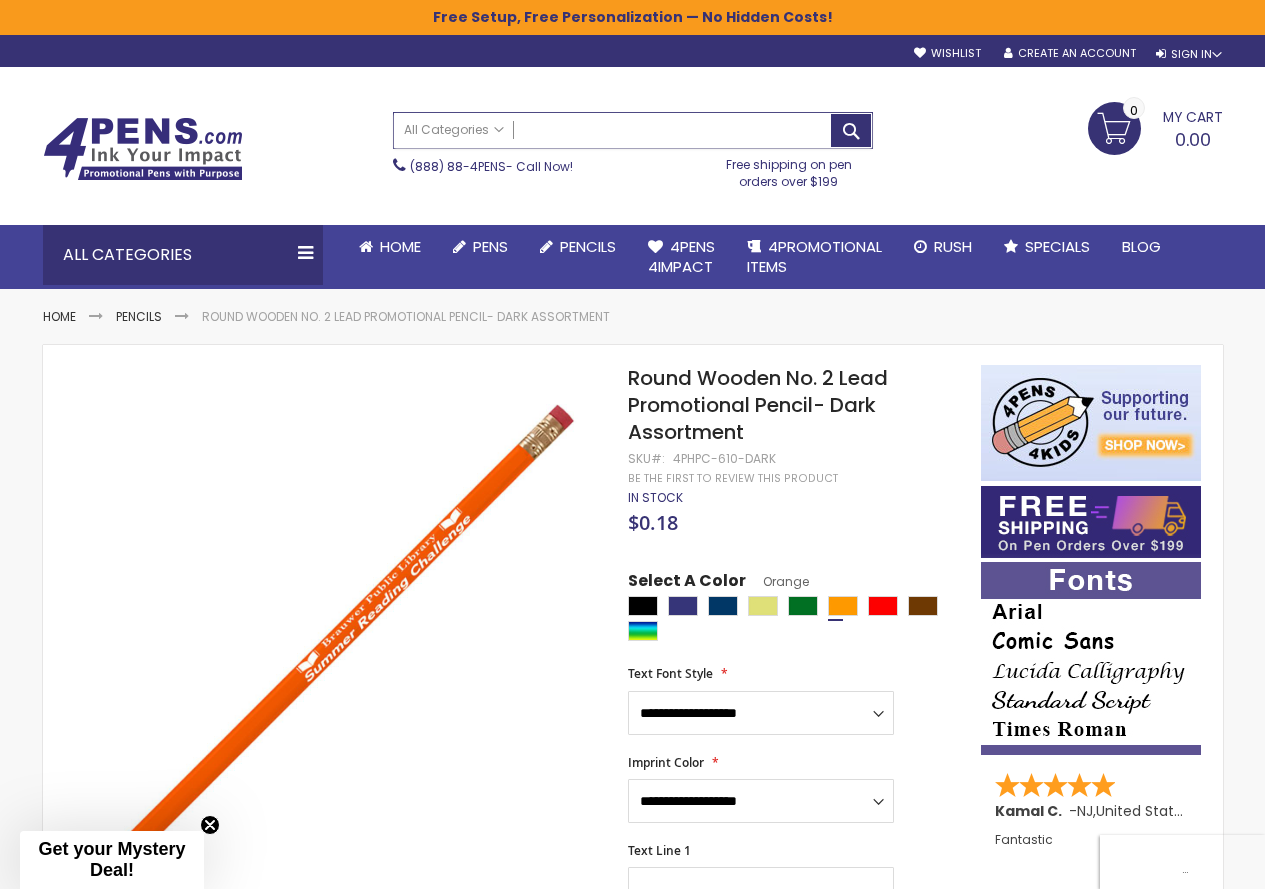 click on "Search" at bounding box center (633, 130) 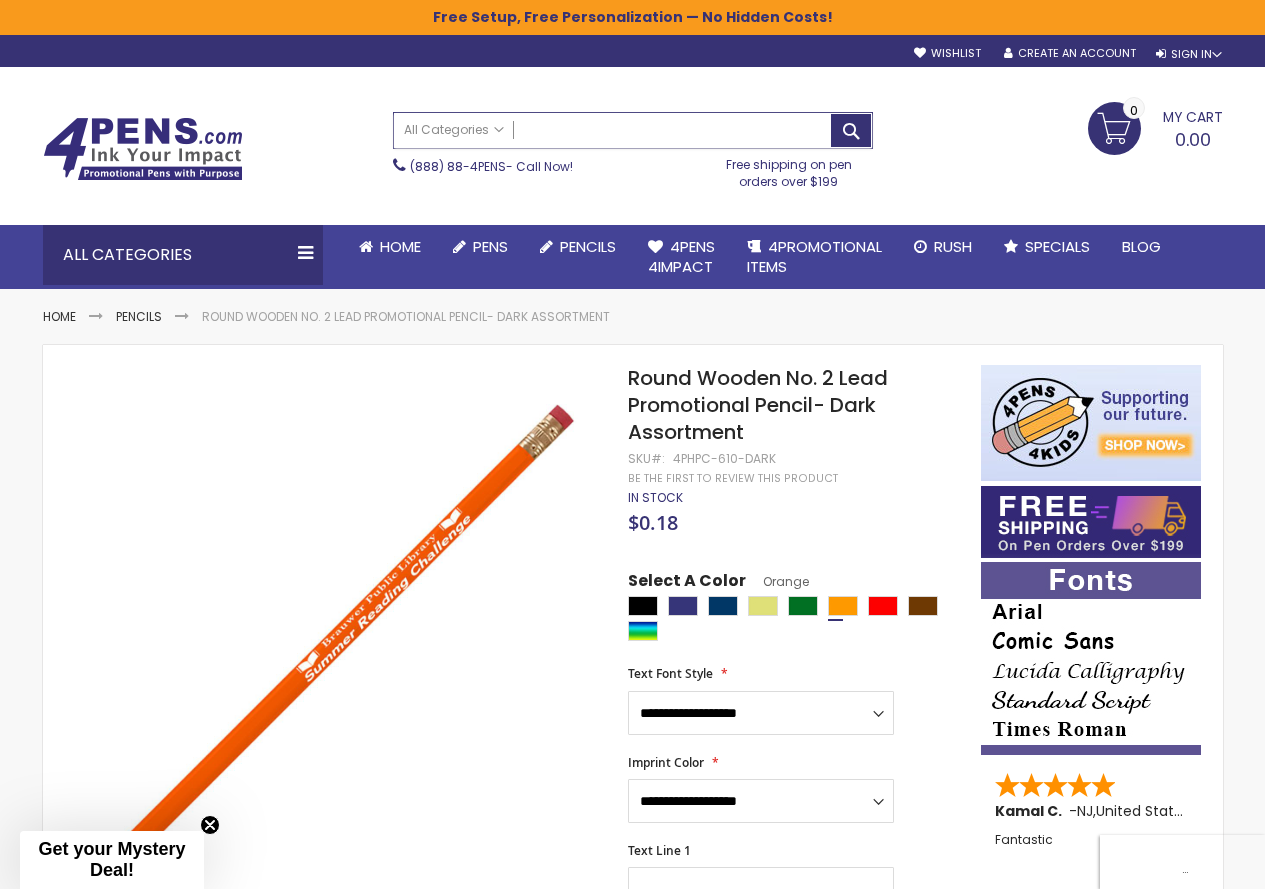 paste on "**********" 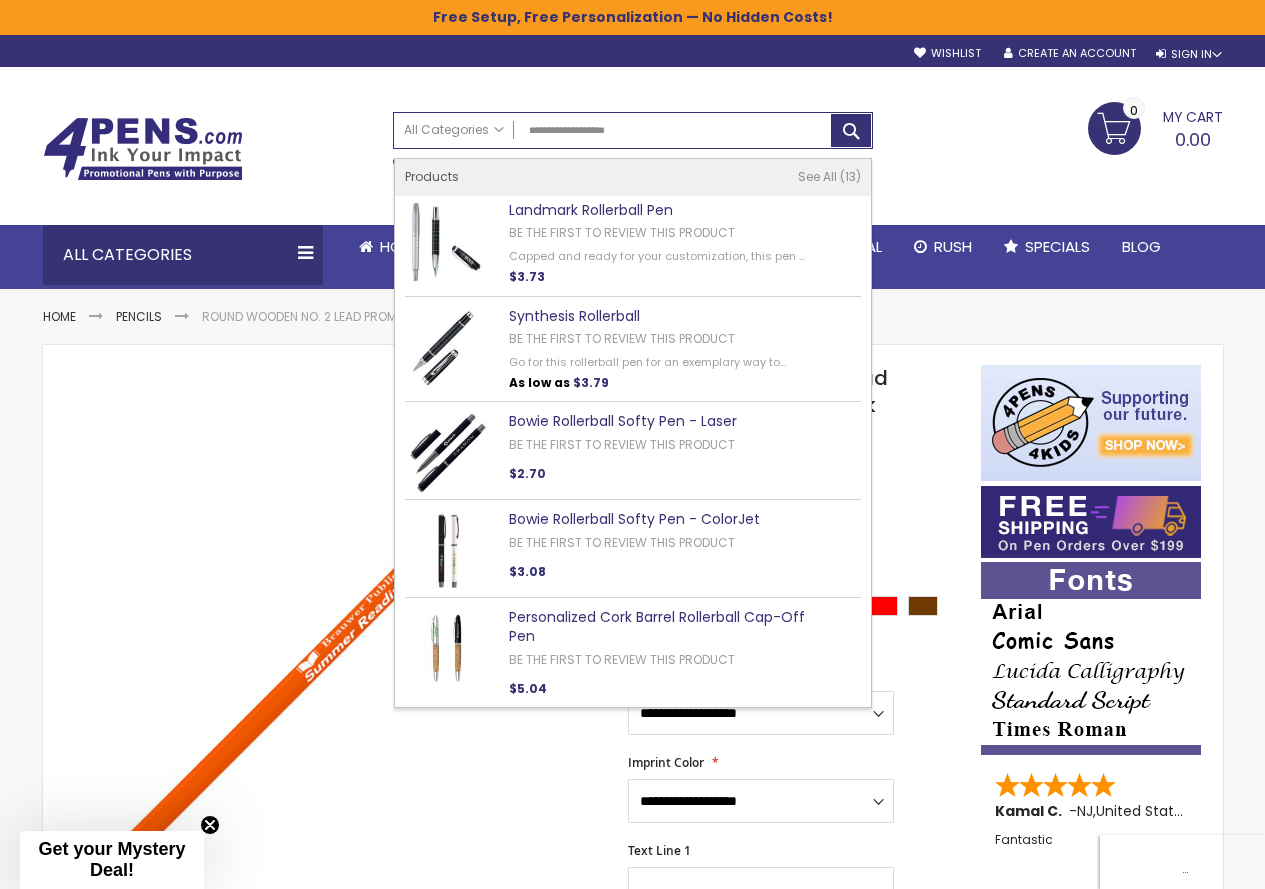 type on "**********" 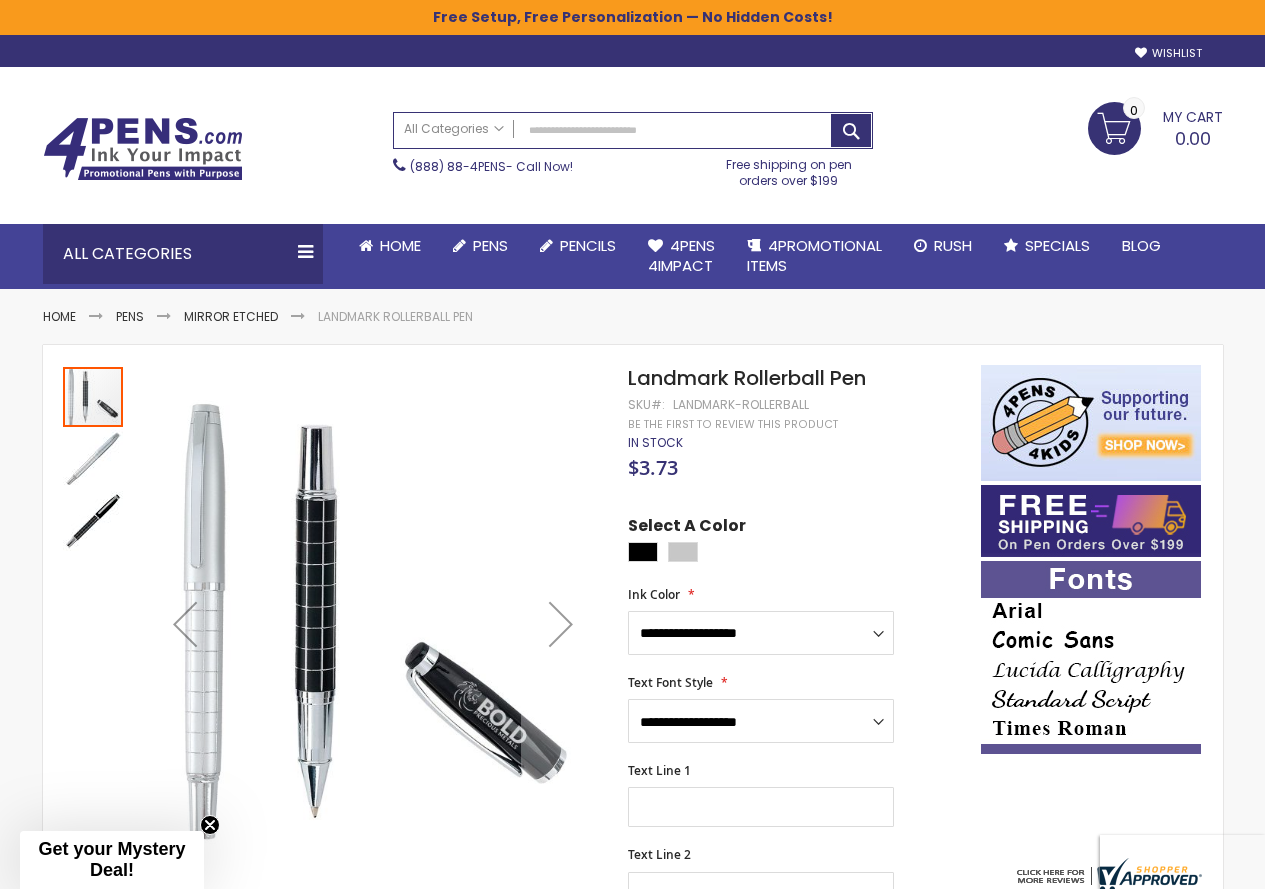 scroll, scrollTop: 0, scrollLeft: 0, axis: both 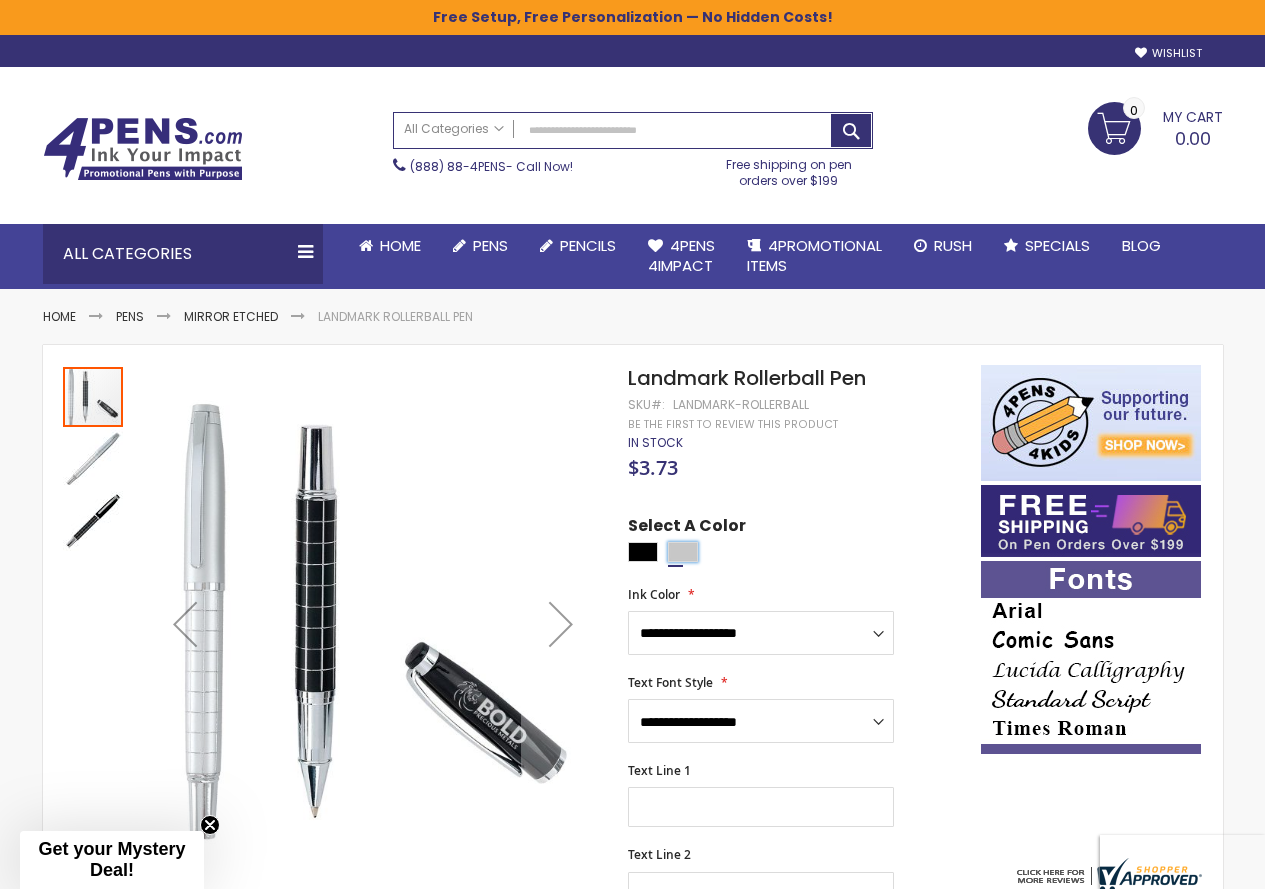 click at bounding box center (683, 552) 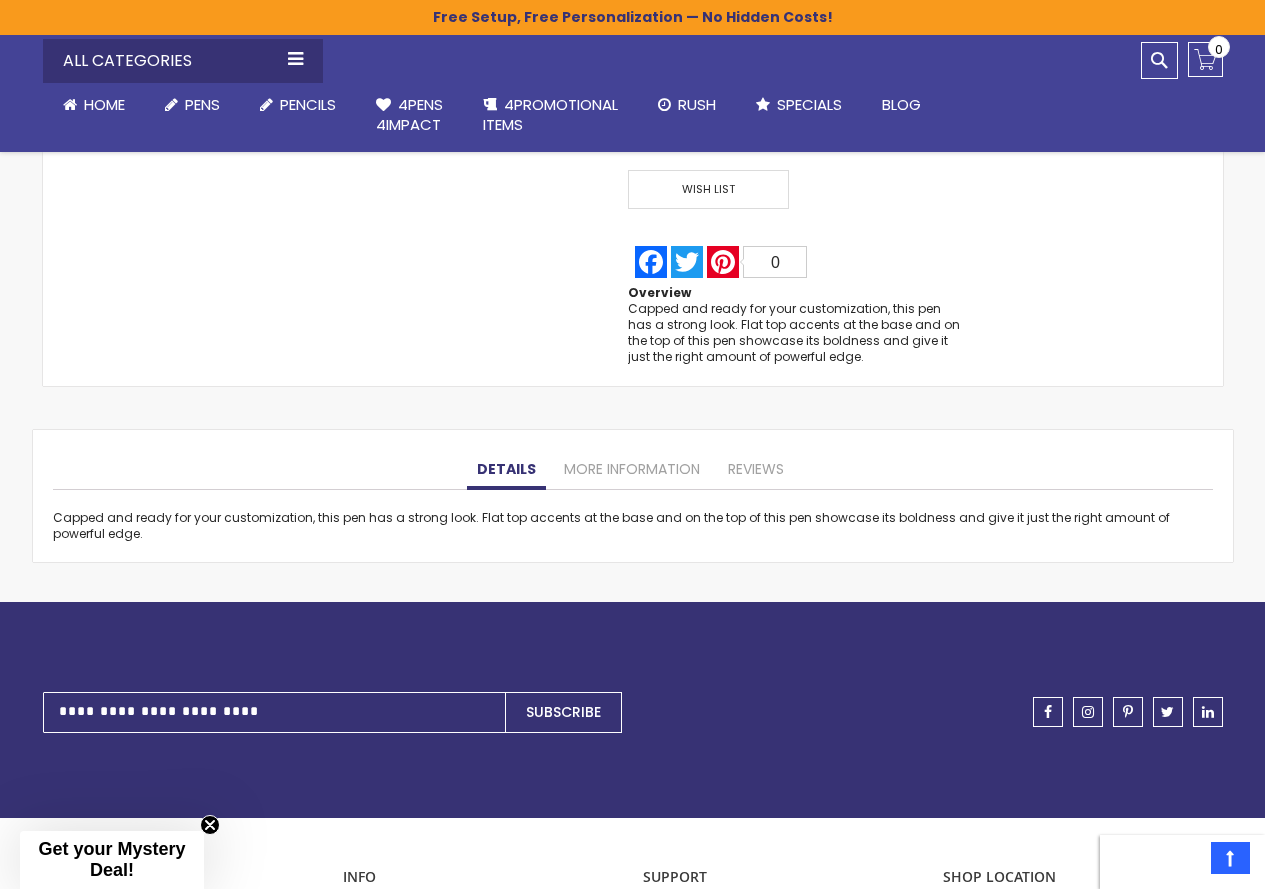 scroll, scrollTop: 1700, scrollLeft: 0, axis: vertical 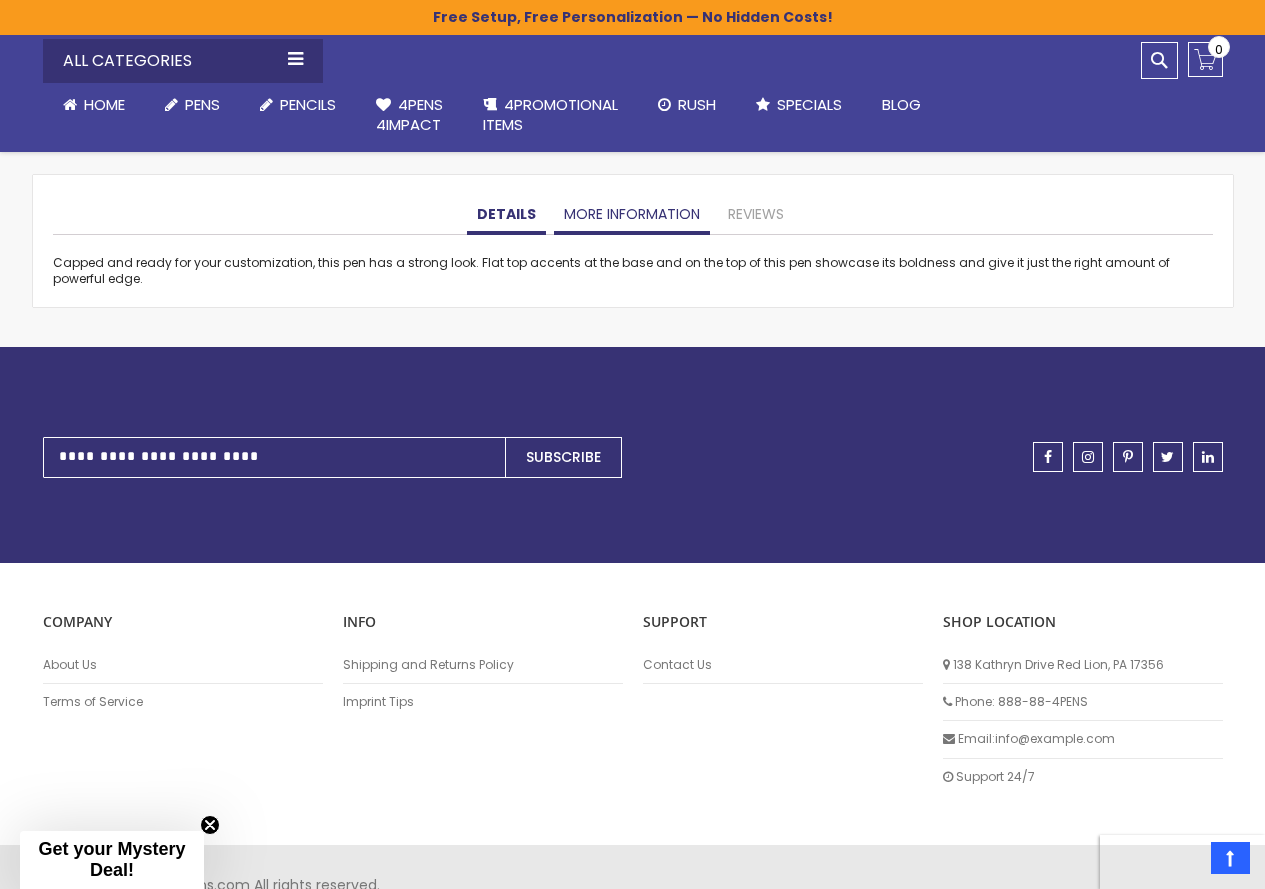 click on "More Information" at bounding box center (632, 215) 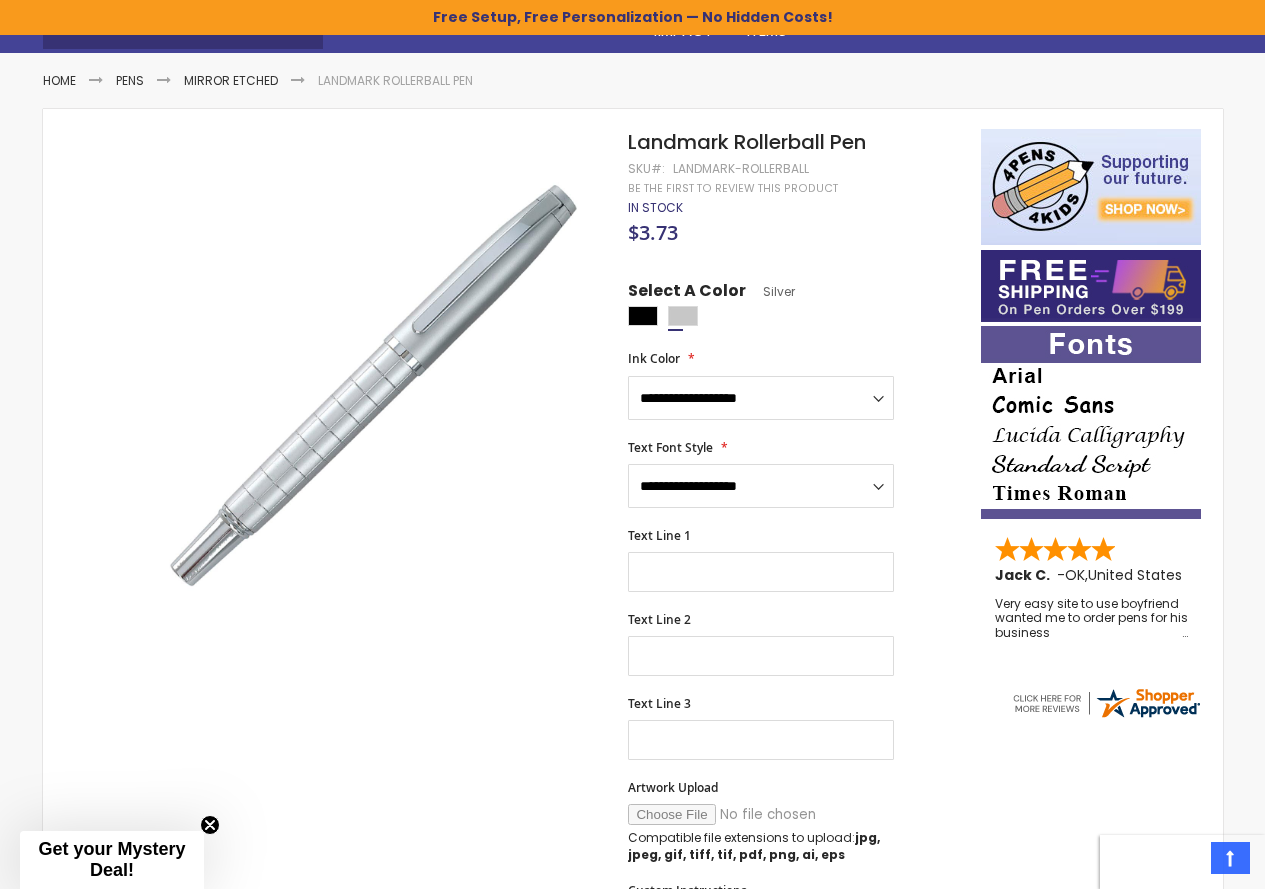 scroll, scrollTop: 0, scrollLeft: 0, axis: both 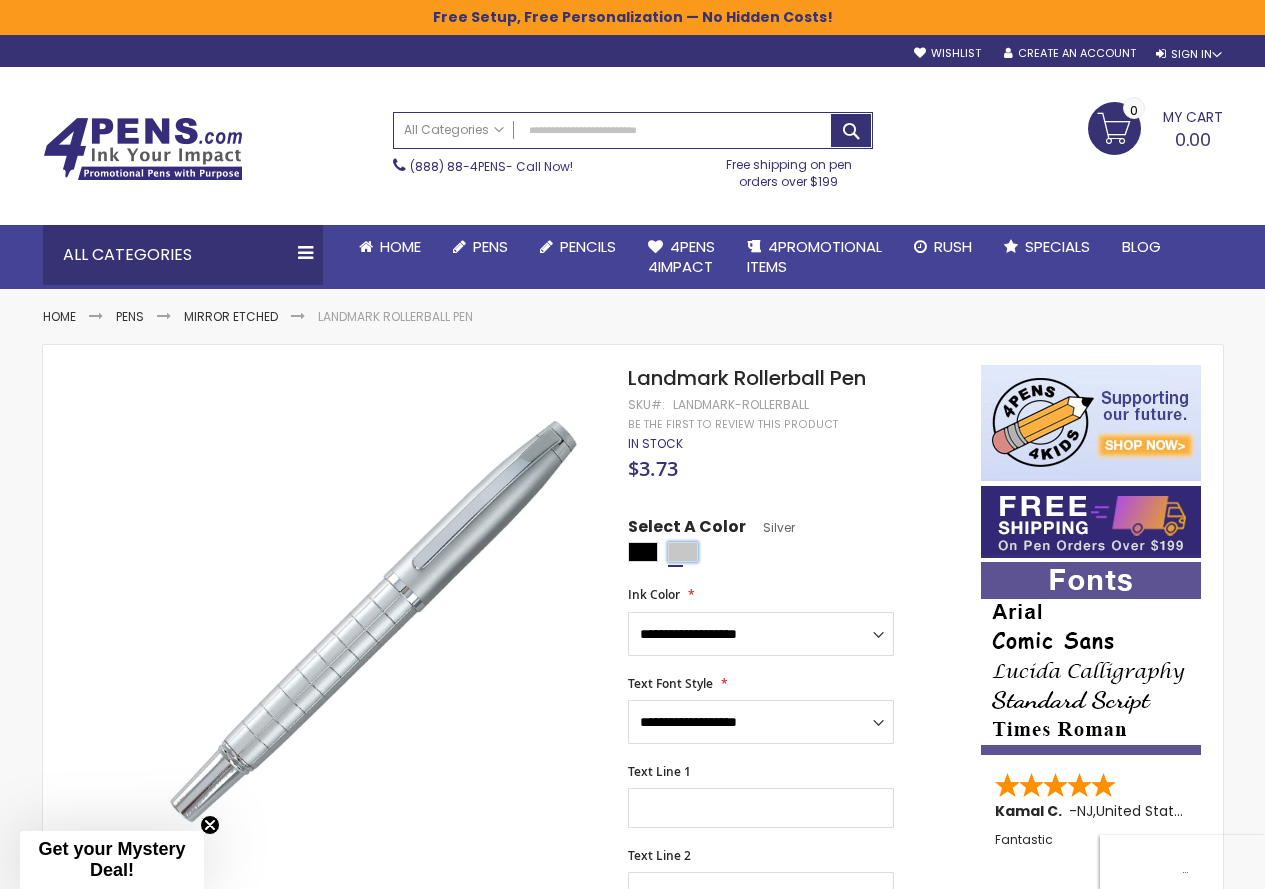 click at bounding box center [683, 552] 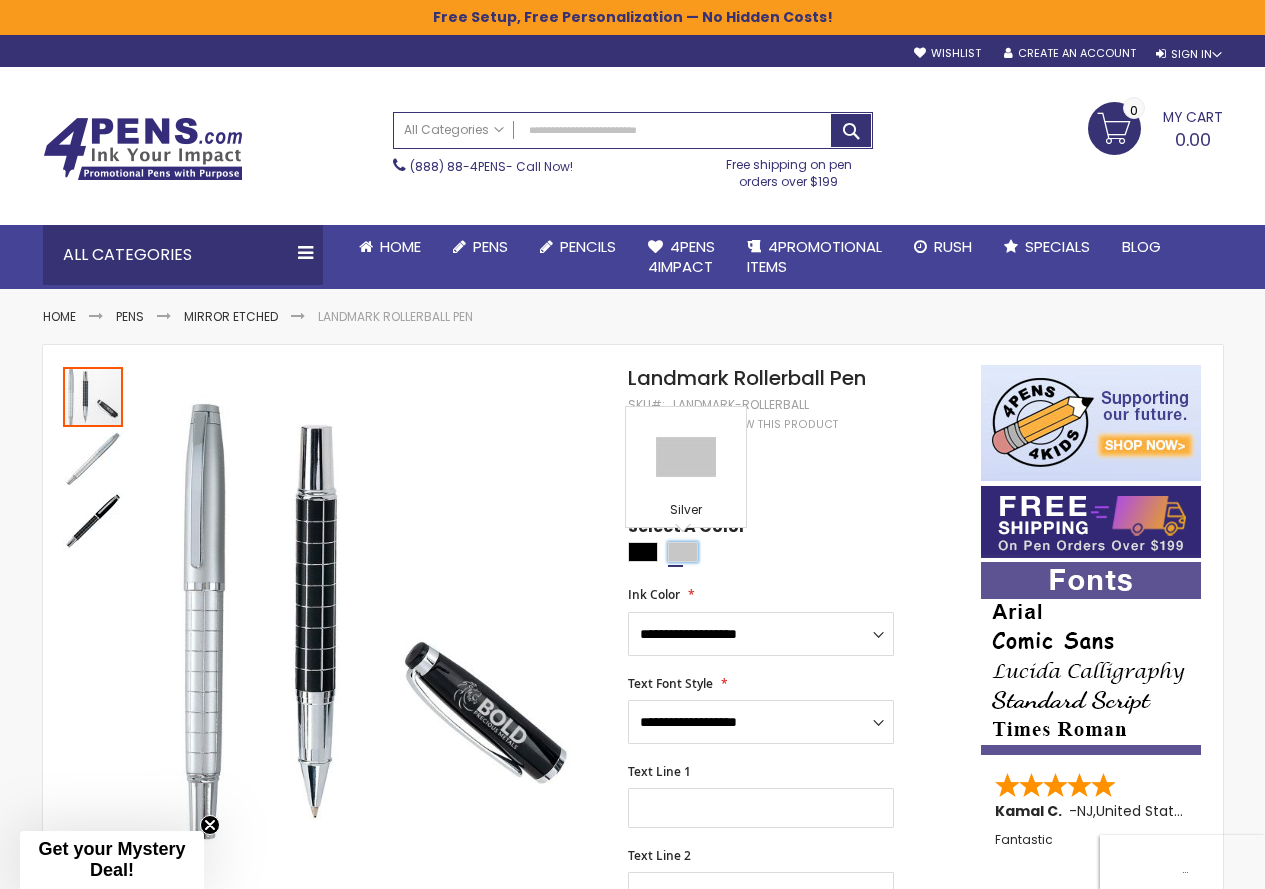 click at bounding box center [683, 552] 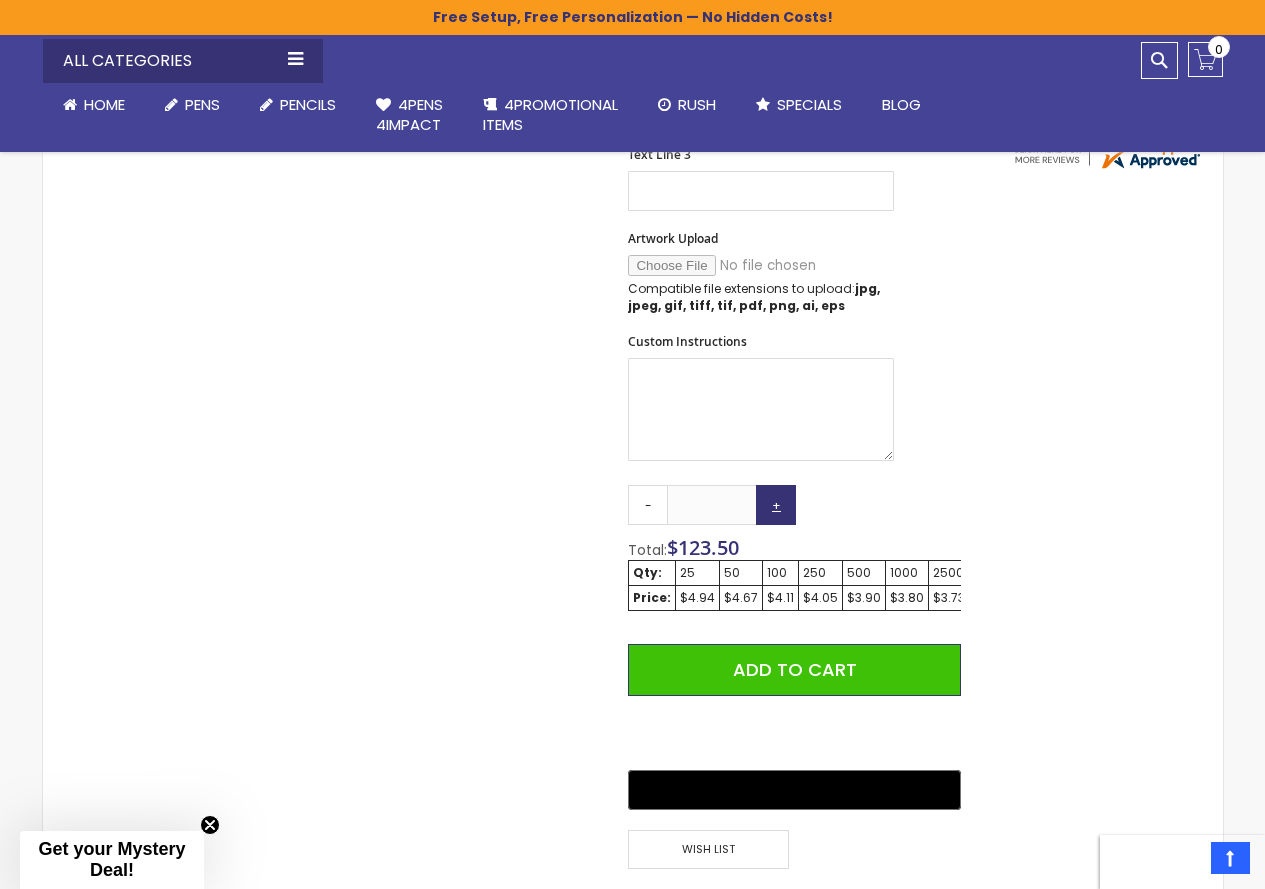 scroll, scrollTop: 600, scrollLeft: 0, axis: vertical 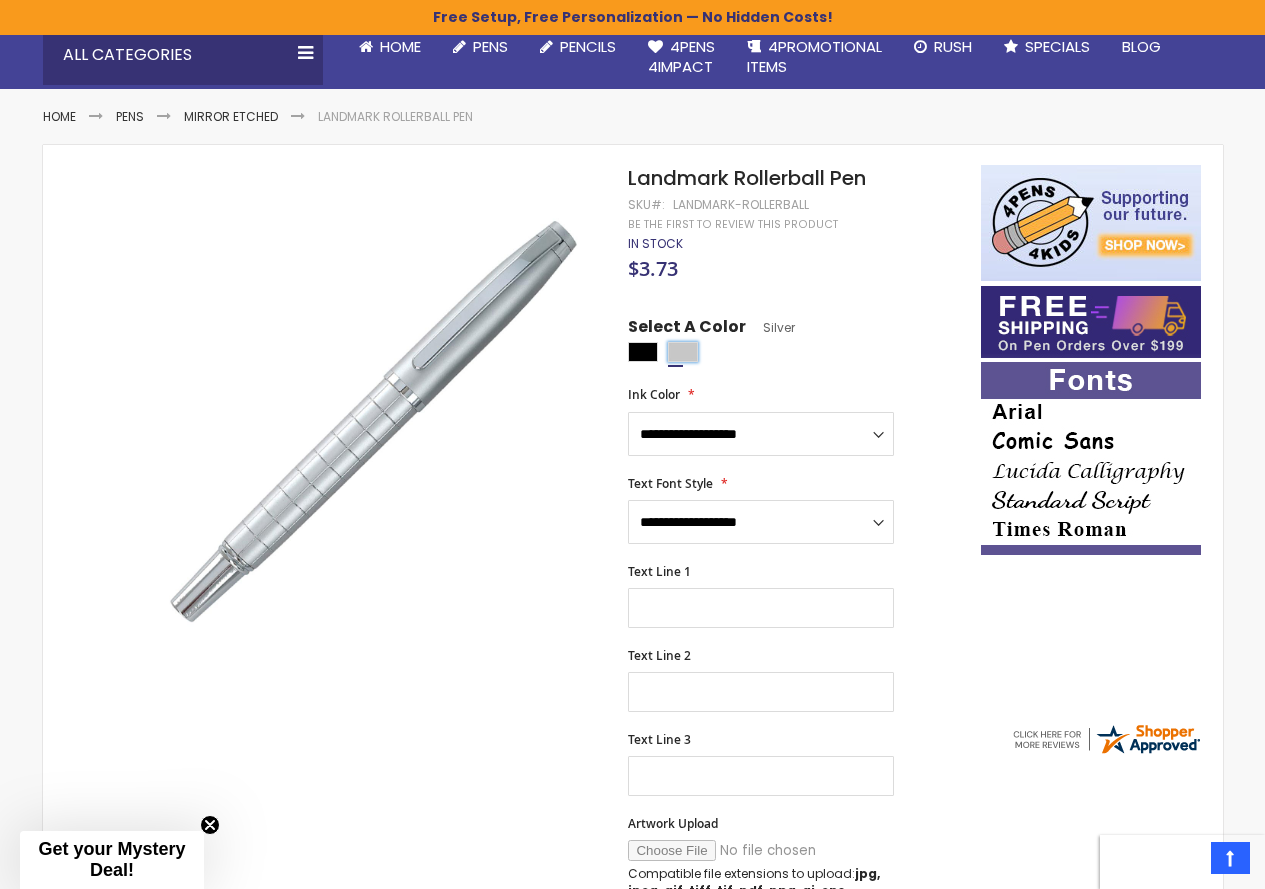click at bounding box center [683, 352] 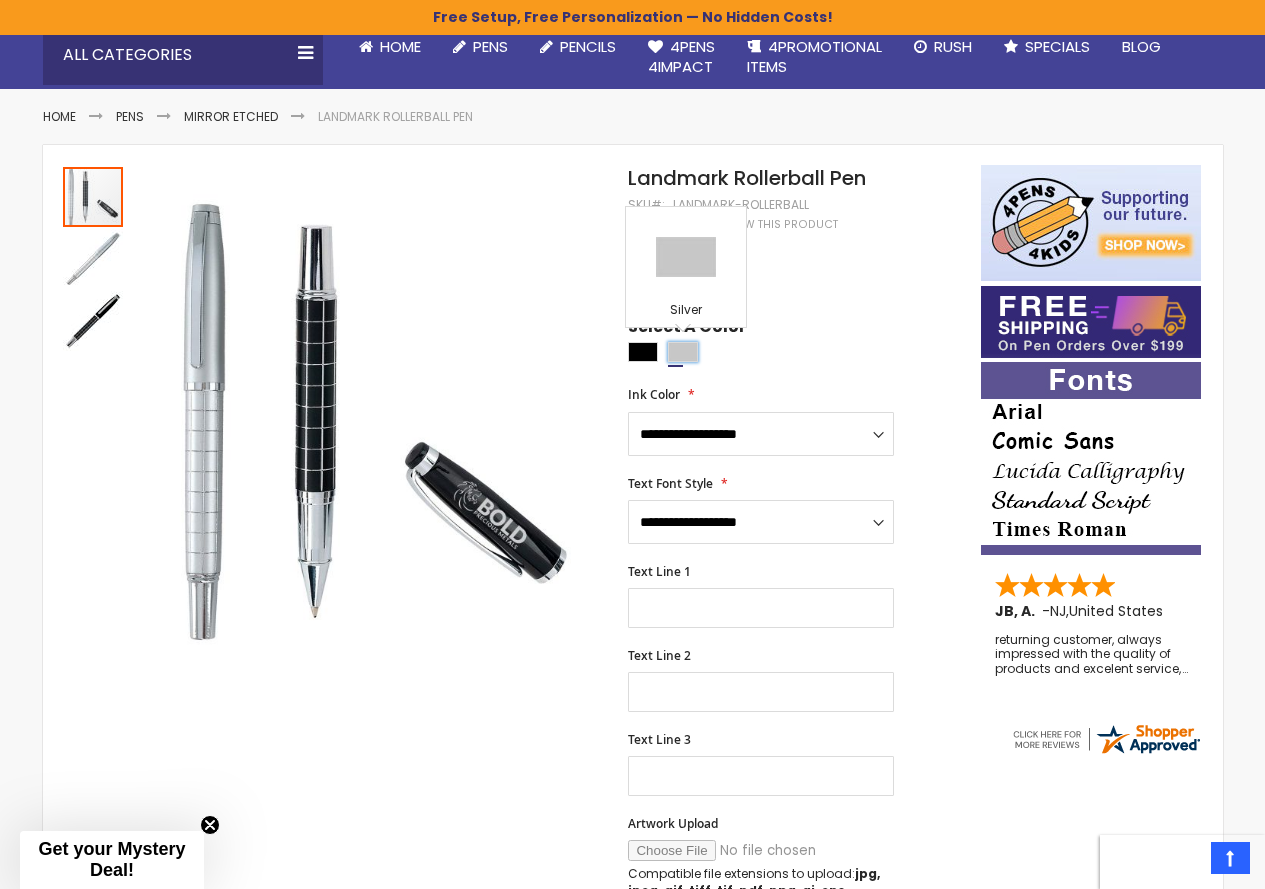 click at bounding box center [683, 352] 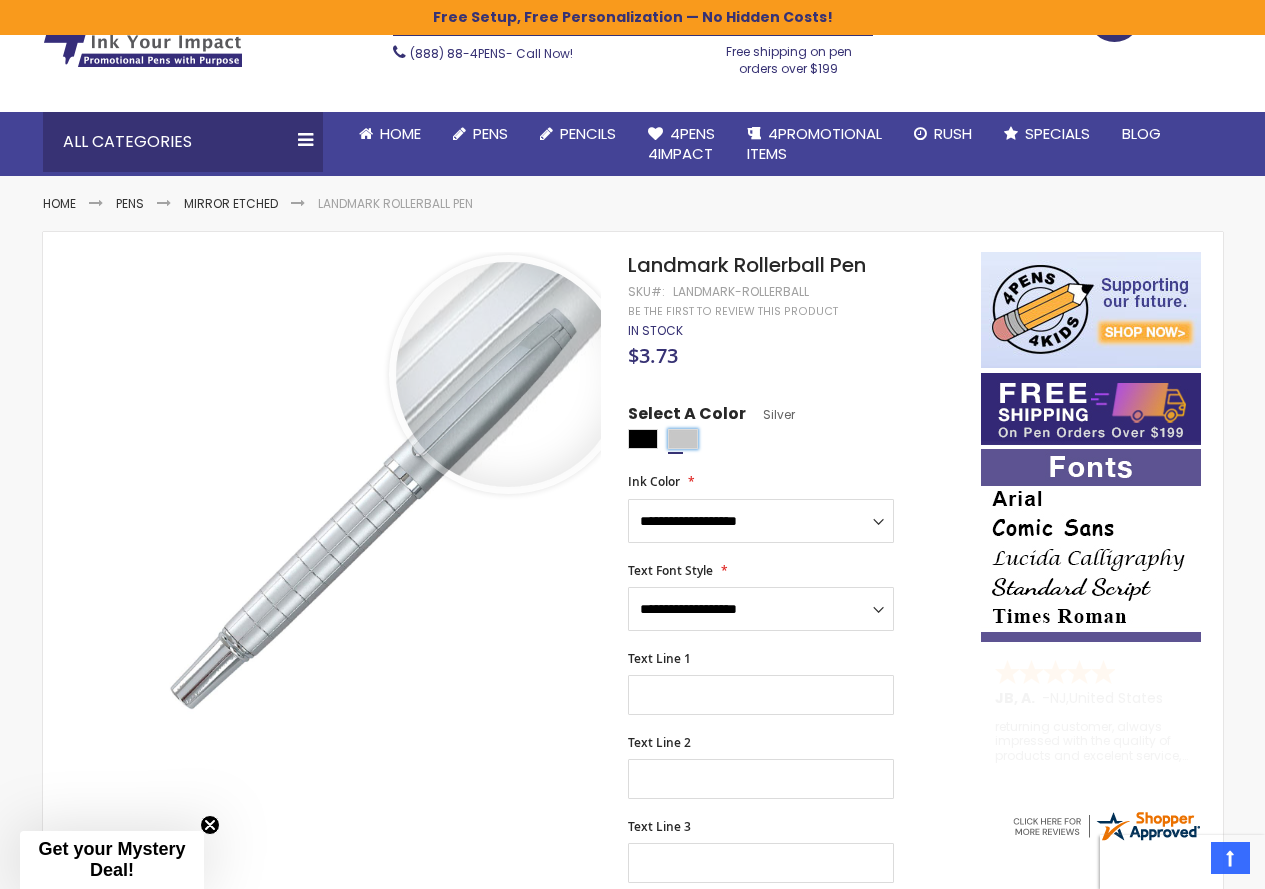 scroll, scrollTop: 0, scrollLeft: 0, axis: both 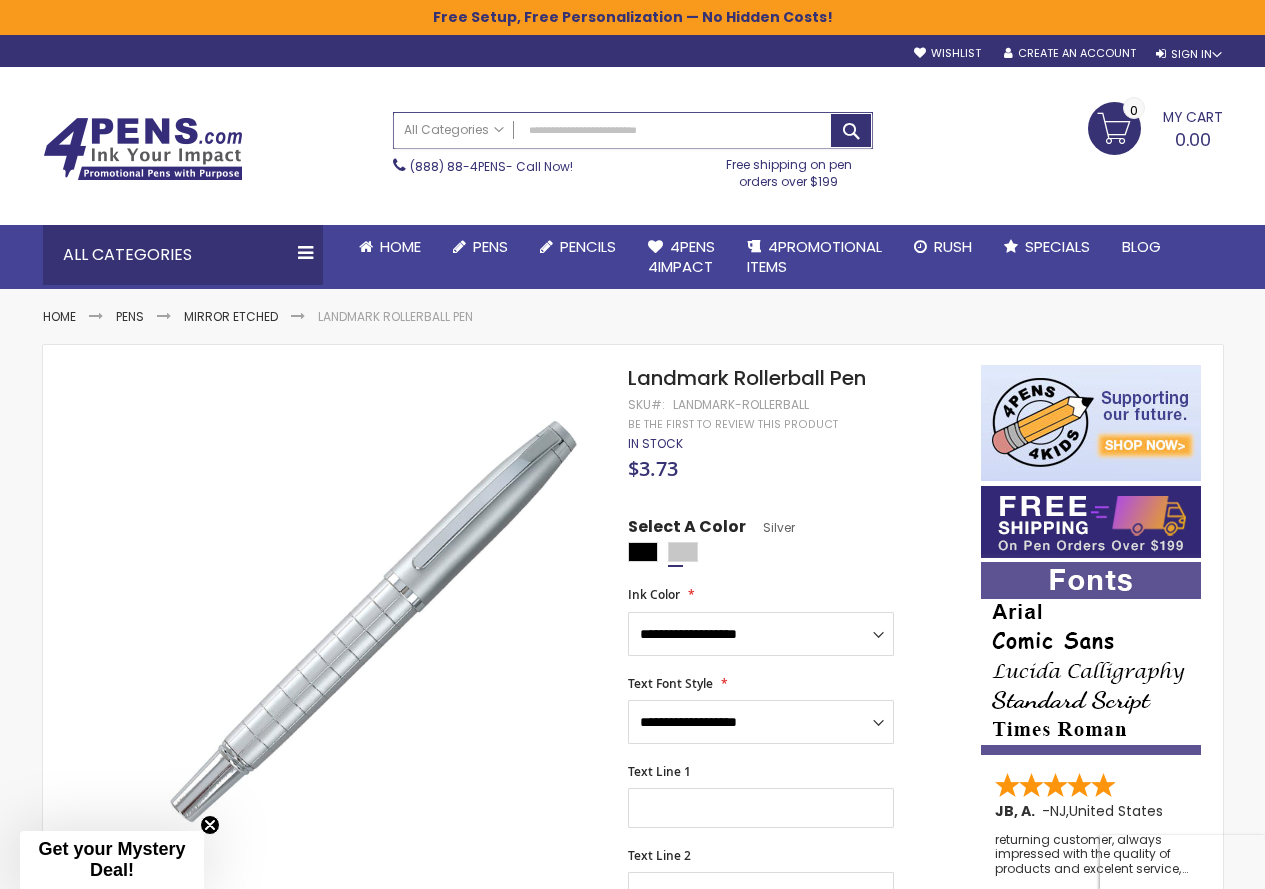 click on "Search" at bounding box center [633, 130] 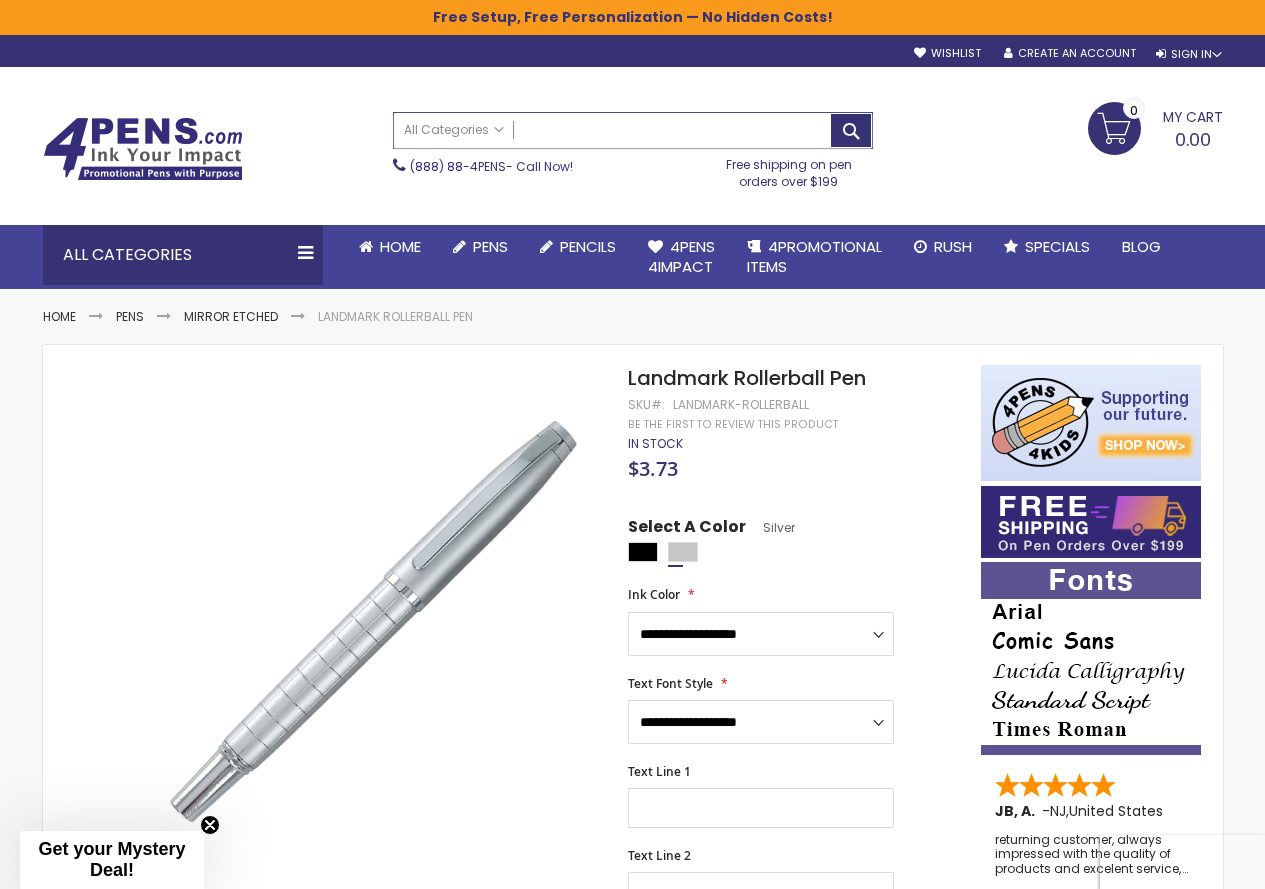 paste on "**********" 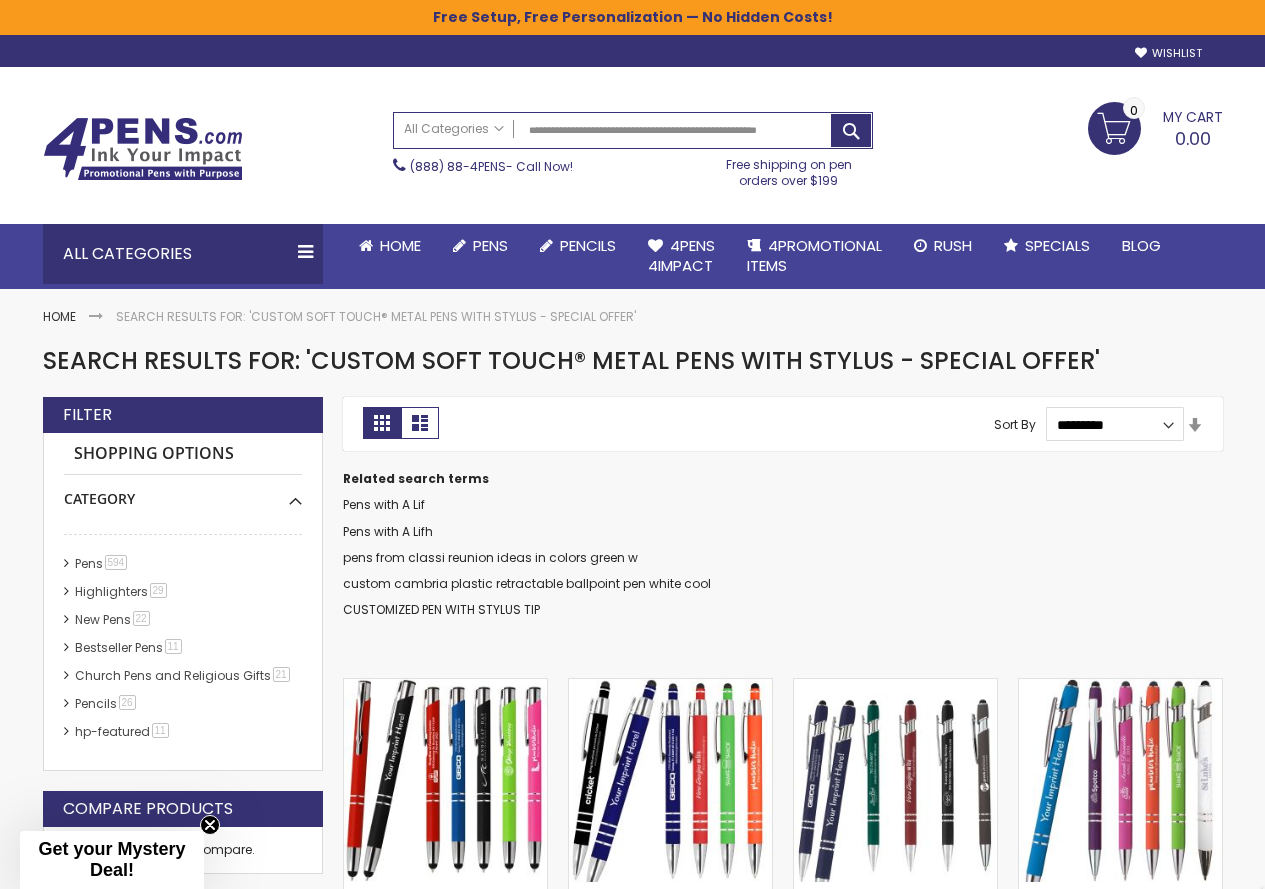 scroll, scrollTop: 0, scrollLeft: 0, axis: both 